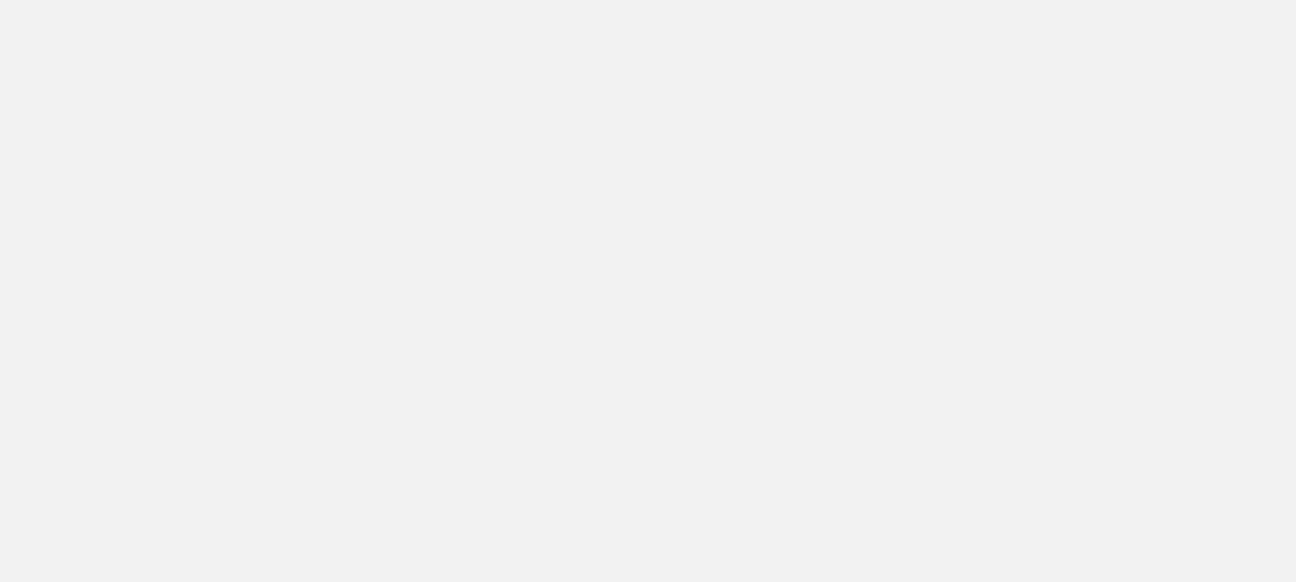 scroll, scrollTop: 0, scrollLeft: 0, axis: both 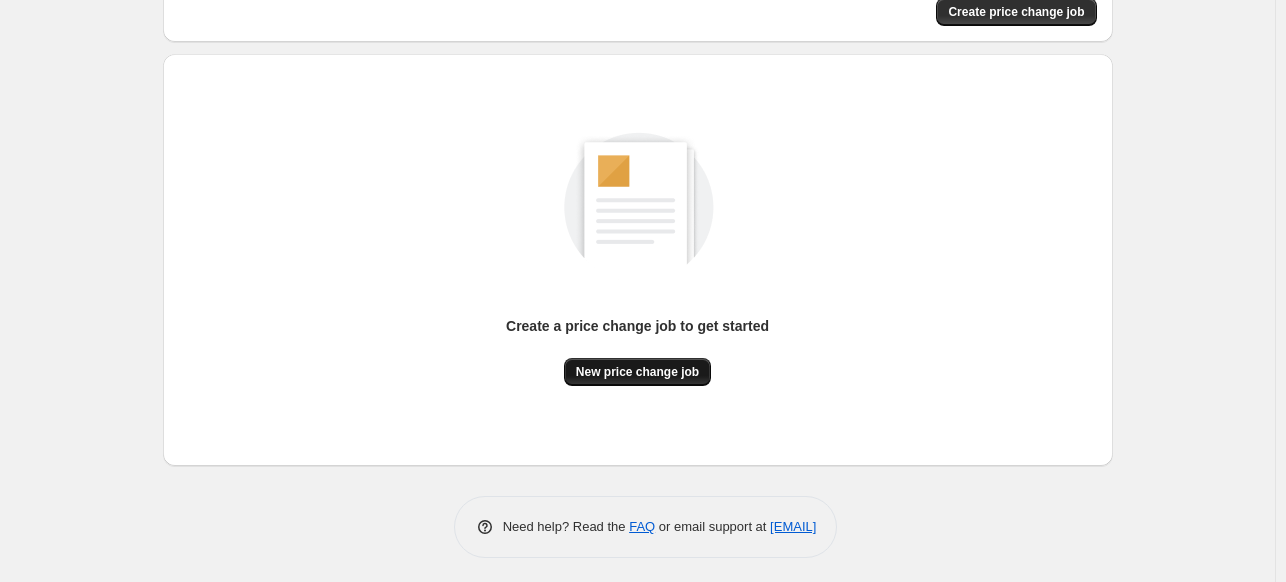 click on "New price change job" at bounding box center (637, 372) 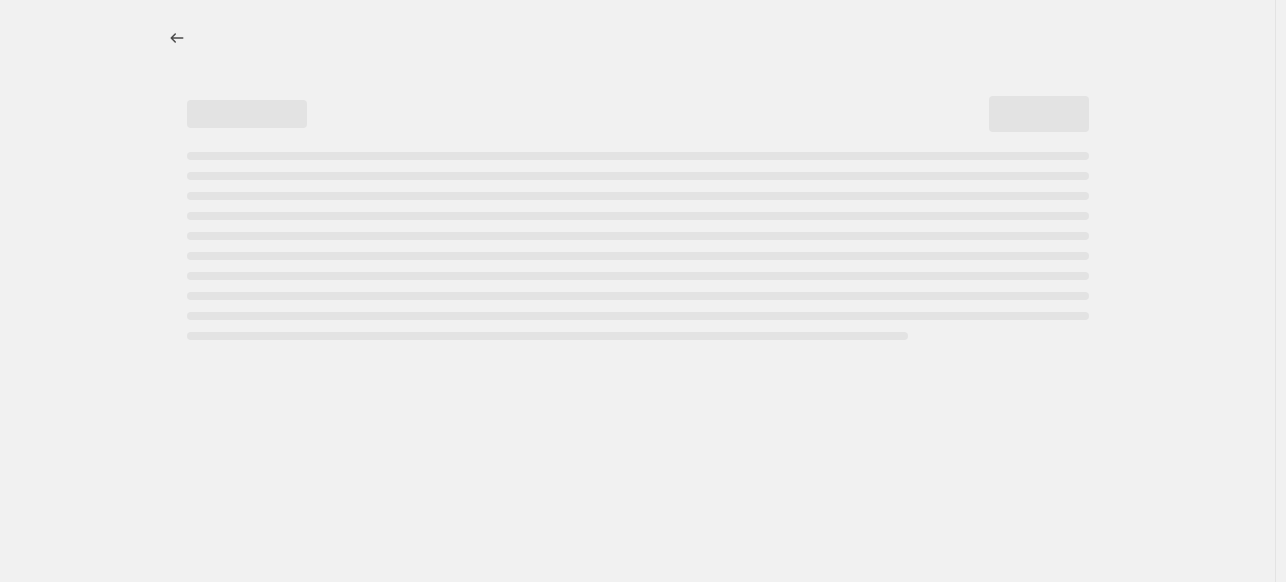 select on "percentage" 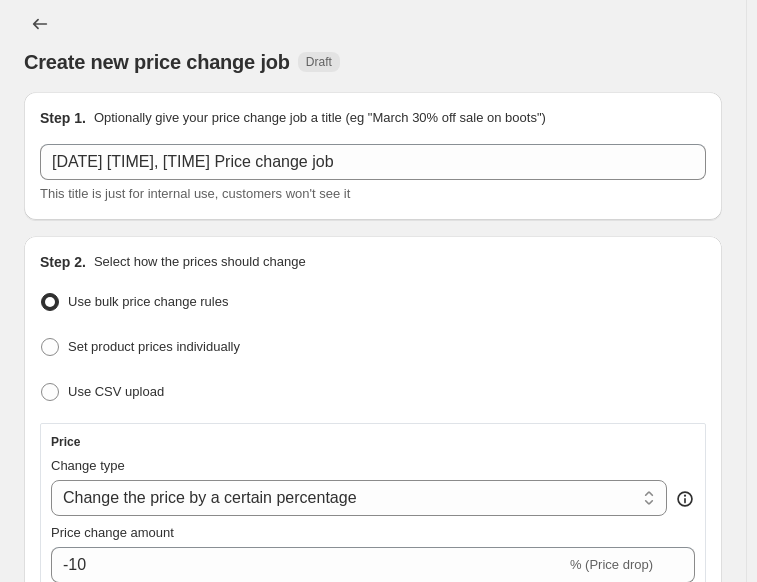 scroll, scrollTop: 0, scrollLeft: 0, axis: both 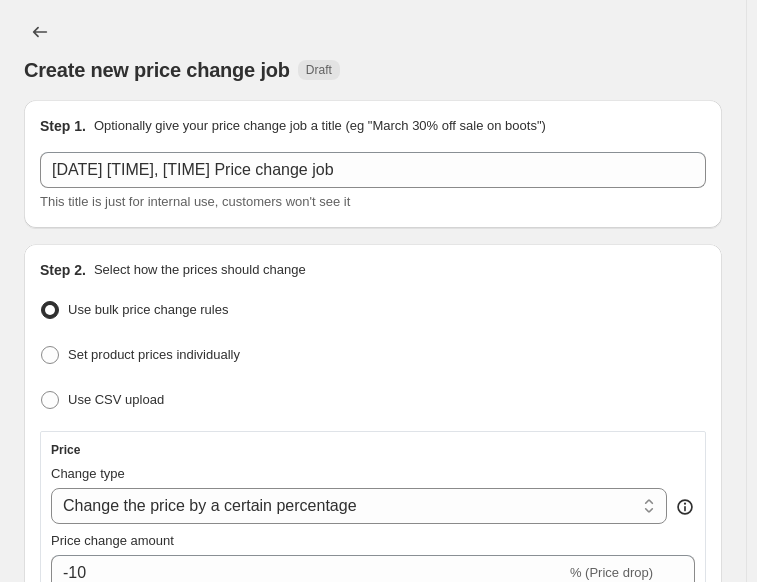 click on "Create new price change job Draft" at bounding box center (373, 50) 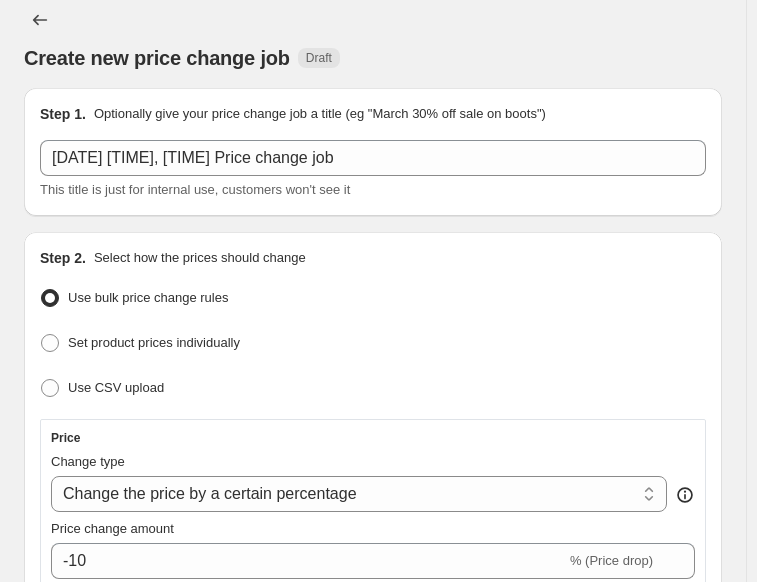 scroll, scrollTop: 20, scrollLeft: 0, axis: vertical 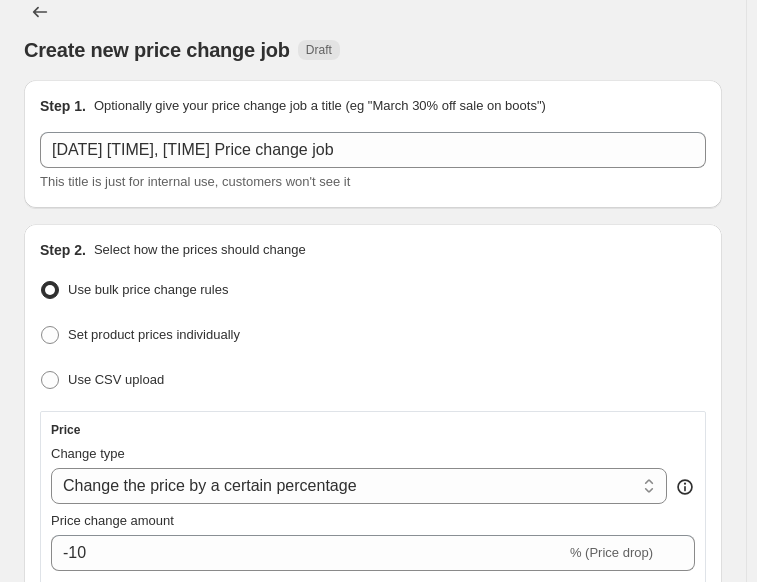 click on "Use bulk price change rules Set product prices individually Use CSV upload" at bounding box center [373, 335] 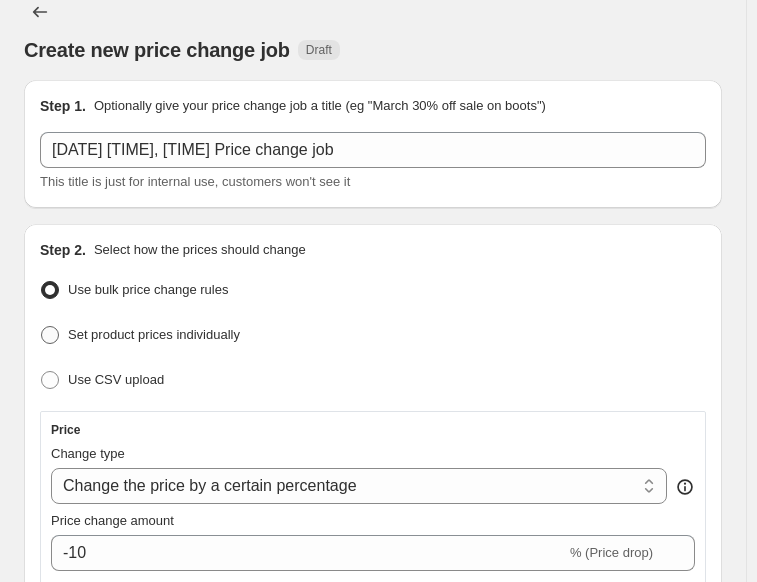 click on "Set product prices individually" at bounding box center (154, 334) 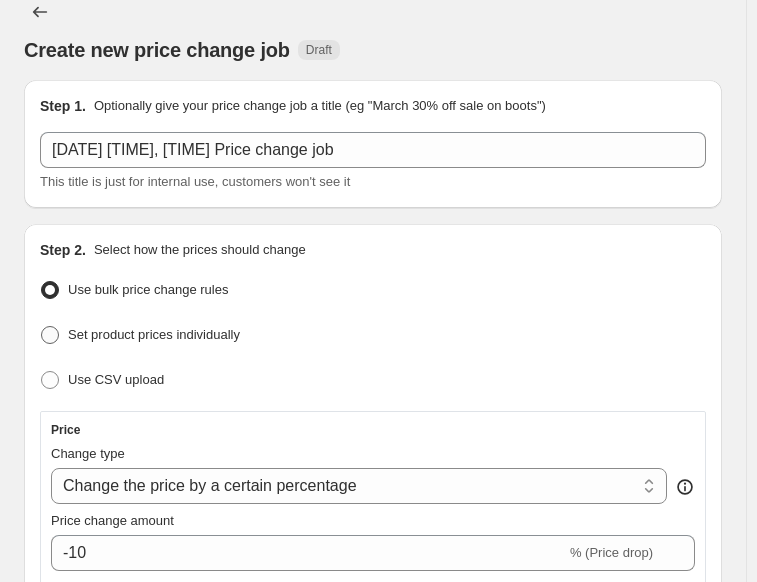 radio on "true" 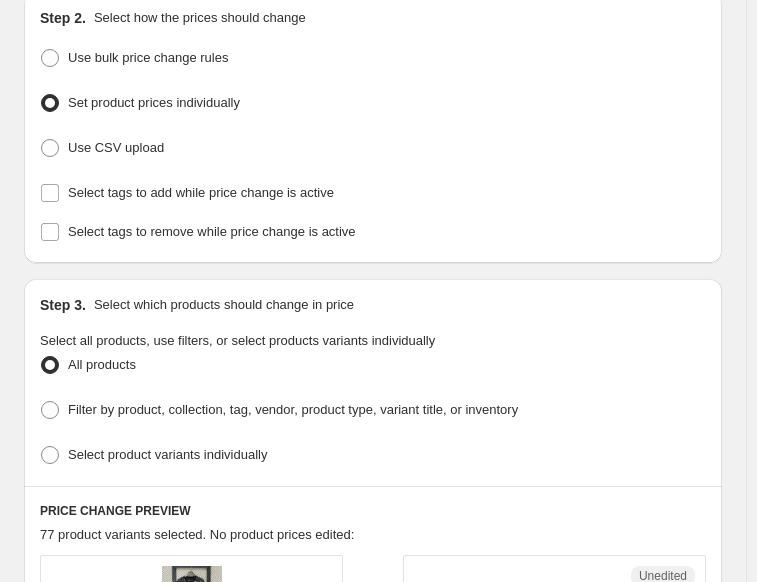 scroll, scrollTop: 251, scrollLeft: 0, axis: vertical 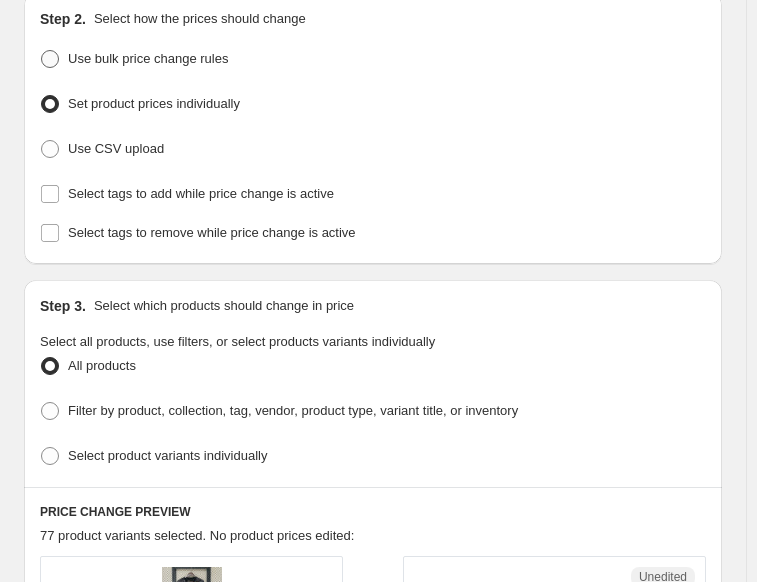 click at bounding box center [50, 59] 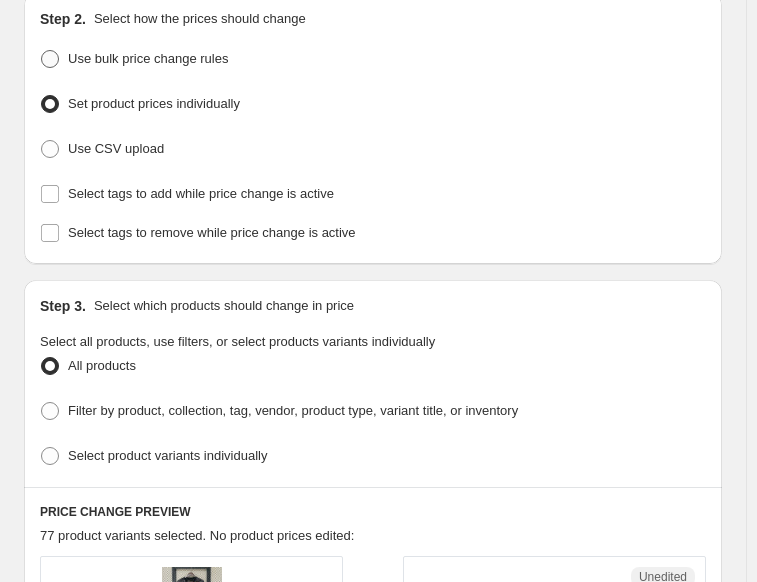 radio on "true" 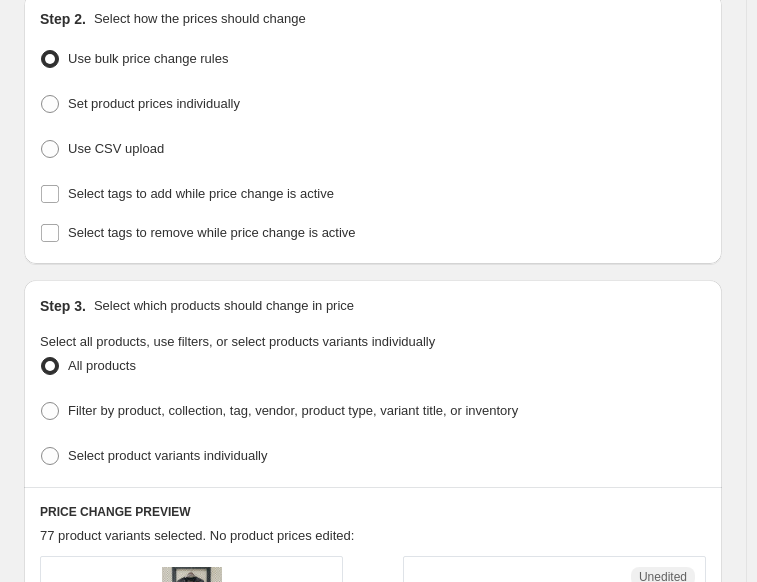 select on "percentage" 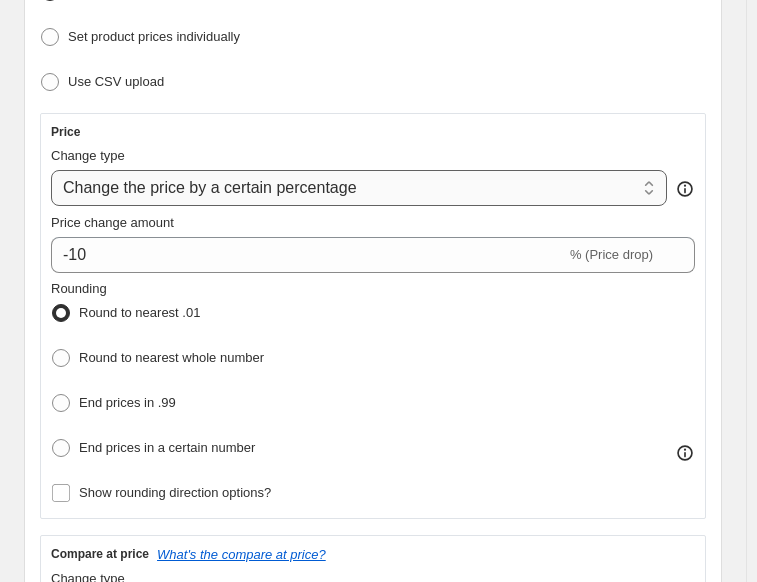 scroll, scrollTop: 319, scrollLeft: 0, axis: vertical 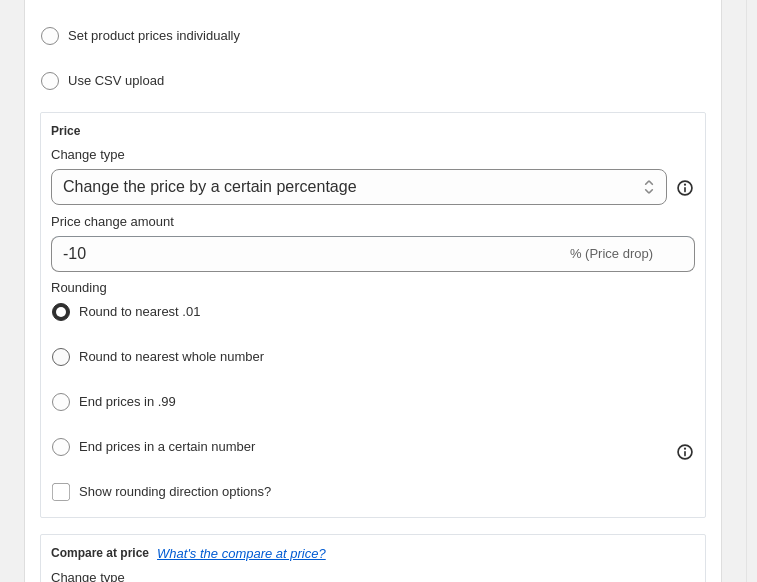 click on "Round to nearest whole number" at bounding box center (171, 356) 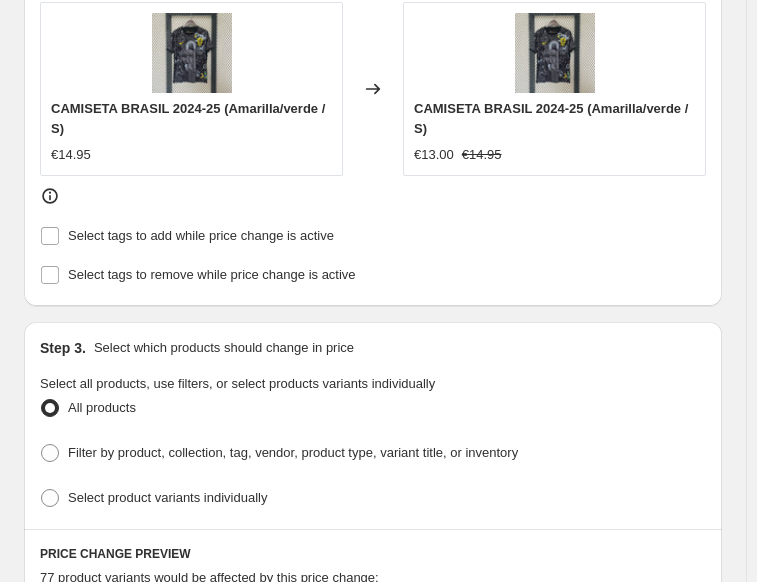 scroll, scrollTop: 1016, scrollLeft: 0, axis: vertical 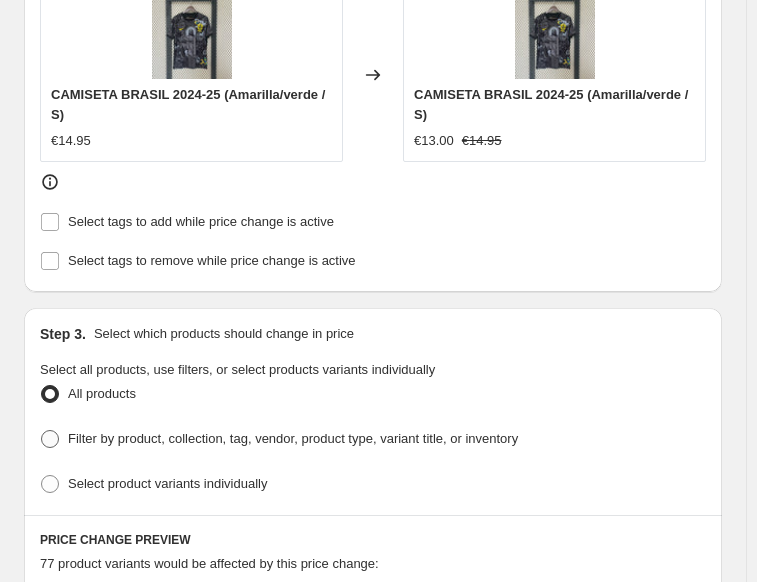 click on "Filter by product, collection, tag, vendor, product type, variant title, or inventory" at bounding box center (279, 439) 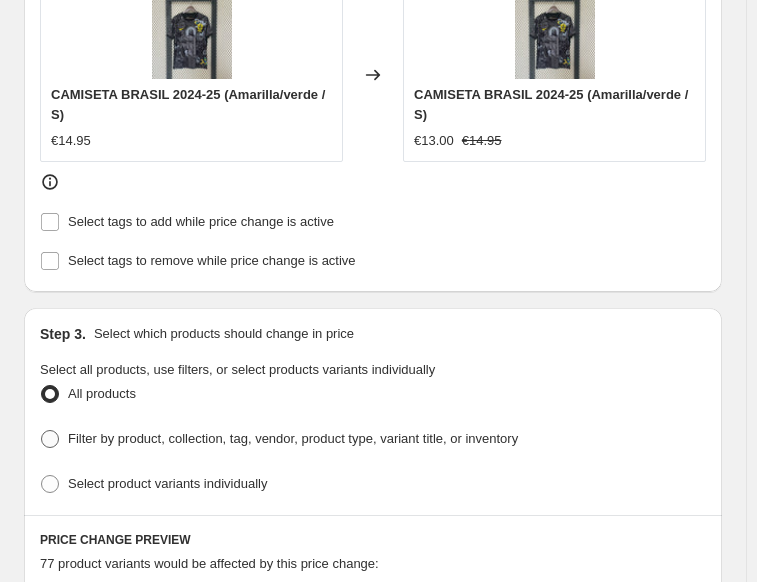 radio on "true" 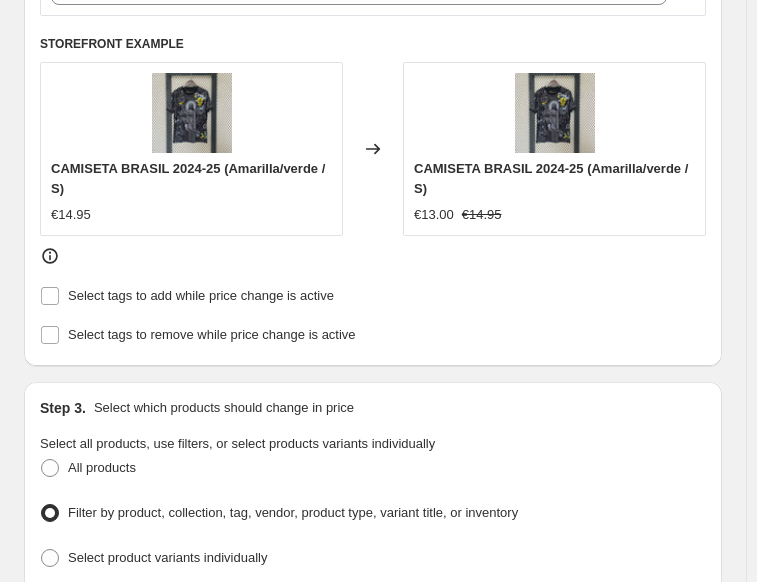 scroll, scrollTop: 940, scrollLeft: 0, axis: vertical 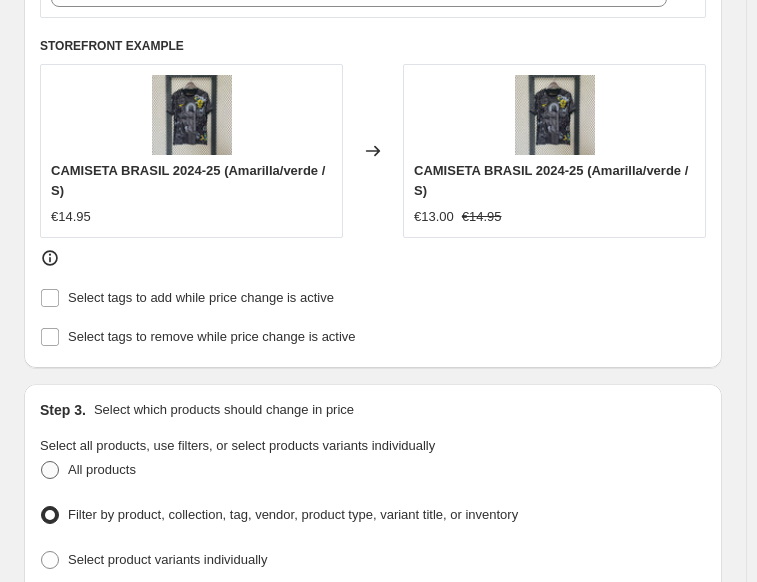 click on "All products" at bounding box center [102, 469] 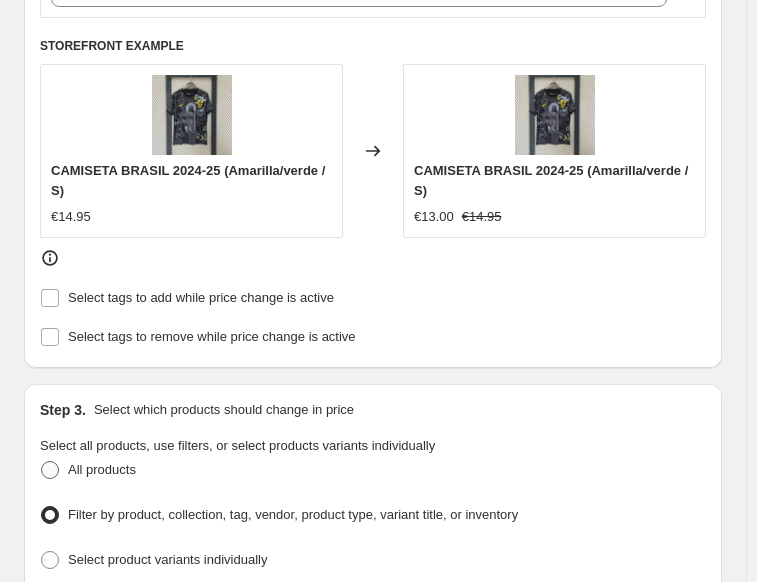 radio on "true" 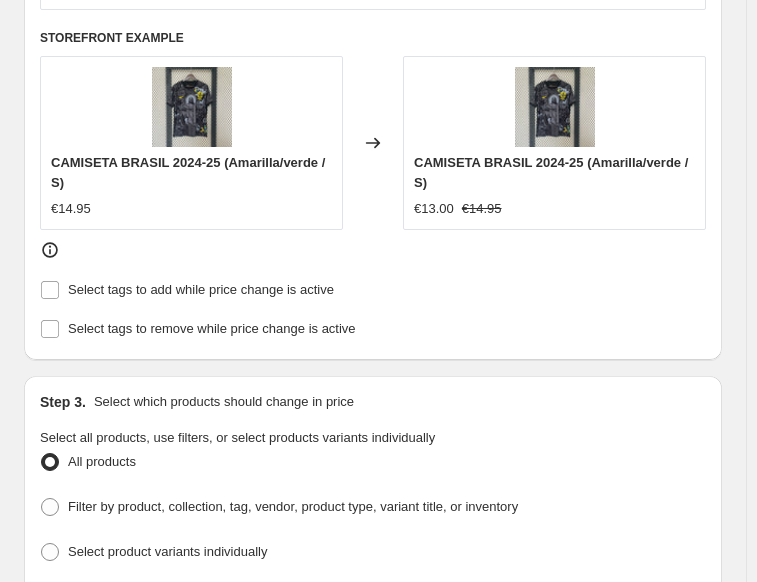 scroll, scrollTop: 948, scrollLeft: 0, axis: vertical 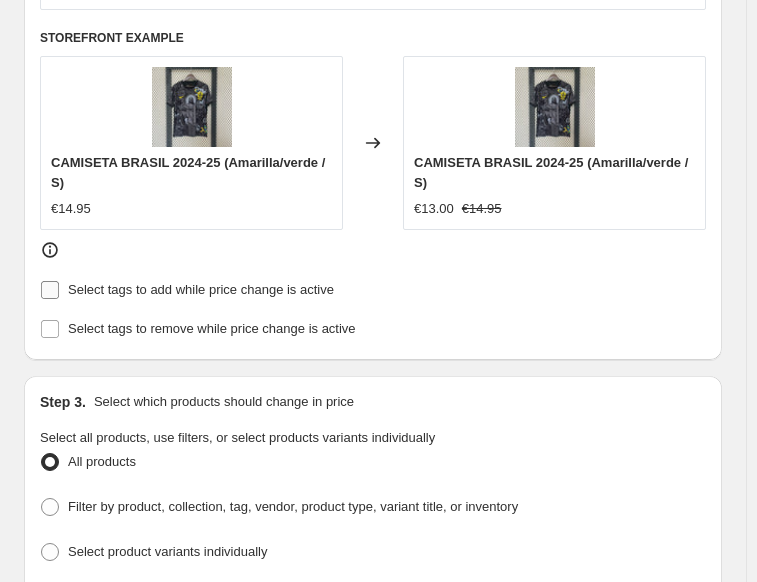 click on "Select tags to add while price change is active" at bounding box center (50, 290) 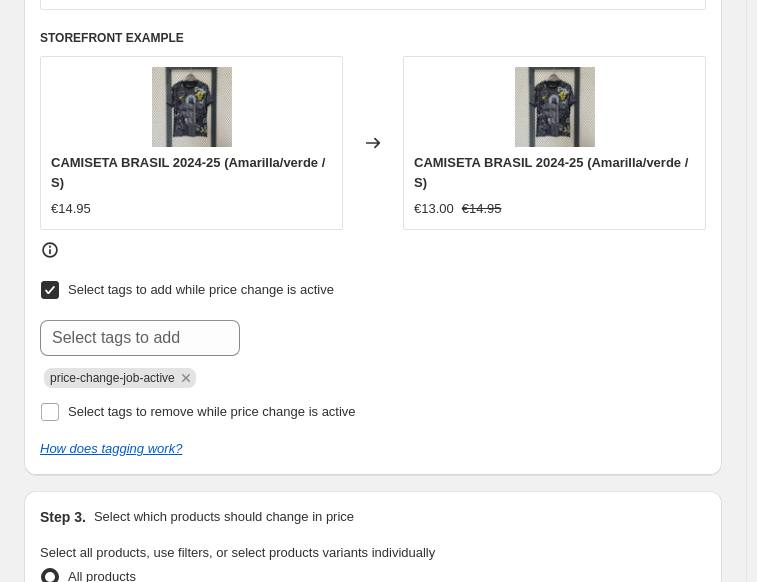 click on "Select tags to add while price change is active" at bounding box center (50, 290) 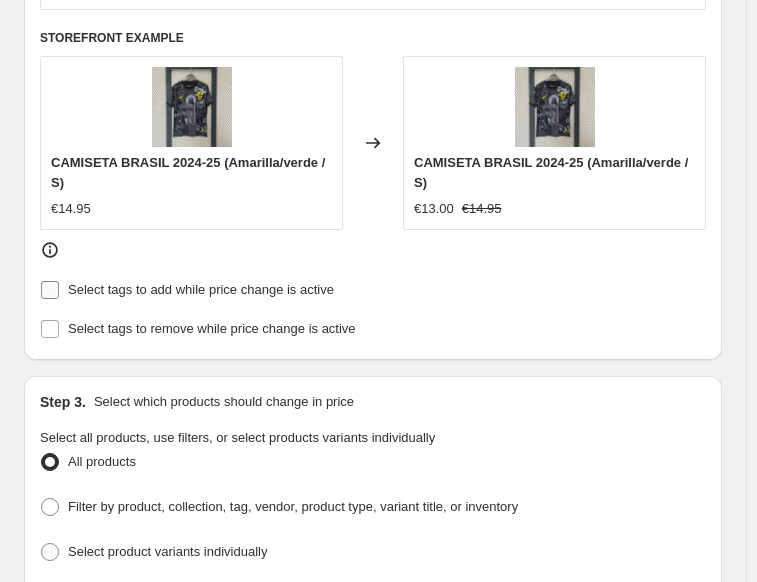 click on "Select tags to add while price change is active" at bounding box center [50, 290] 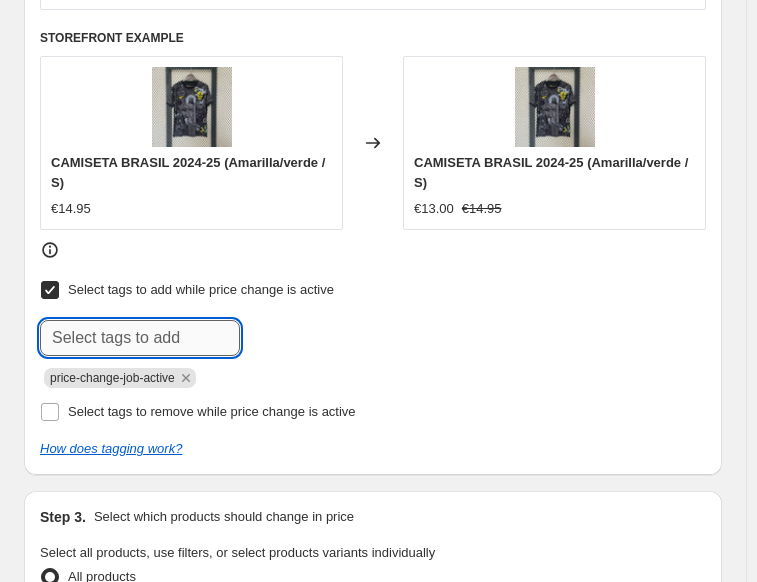 click at bounding box center [140, 338] 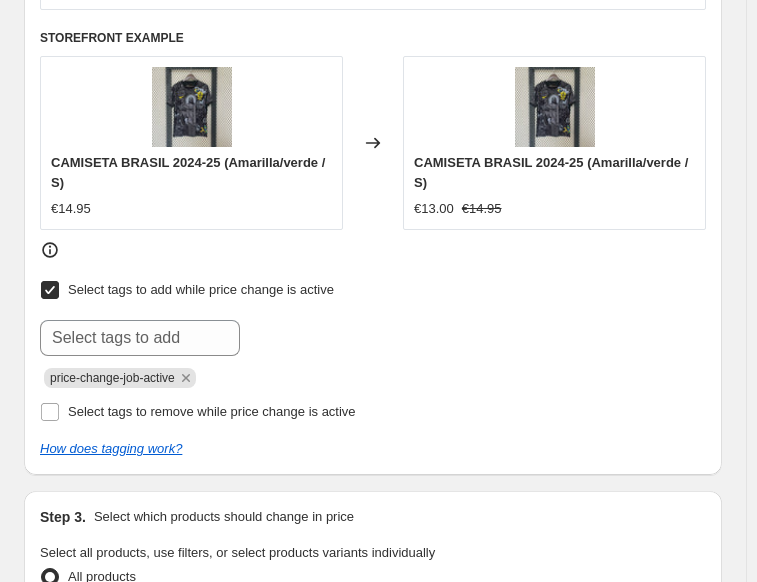 click on "Step 2. Select how the prices should change Use bulk price change rules Set product prices individually Use CSV upload Price Change type Change the price to a certain amount Change the price by a certain amount Change the price by a certain percentage Change the price to the current compare at price (price before sale) Change the price by a certain amount relative to the compare at price Change the price by a certain percentage relative to the compare at price Don't change the price Change the price by a certain percentage relative to the cost per item Change price to certain cost margin Change the price by a certain percentage Price change amount -10 % (Price drop) Rounding Round to nearest .01 Round to nearest whole number End prices in .99 End prices in a certain number Show rounding direction options? Compare at price What's the compare at price? Change type Change the compare at price to the current price (sale) Change the compare at price to a certain amount Don't change the compare at price €14.95" at bounding box center (373, -115) 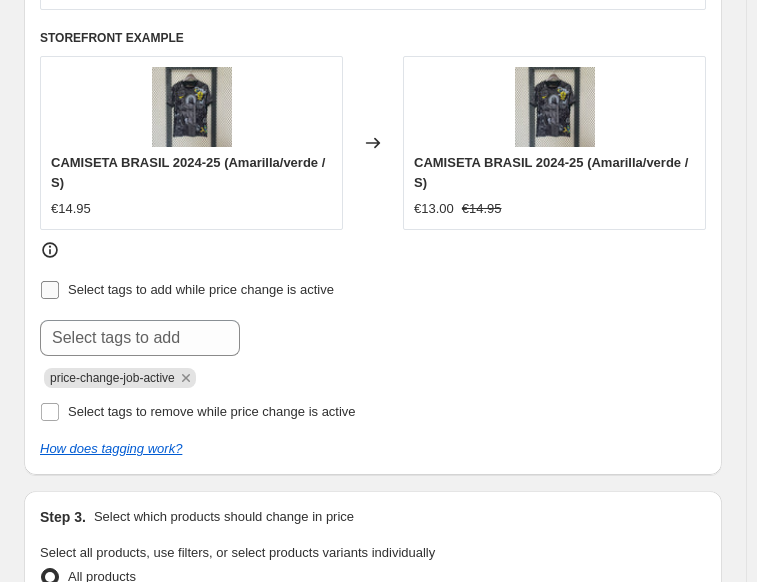 checkbox on "false" 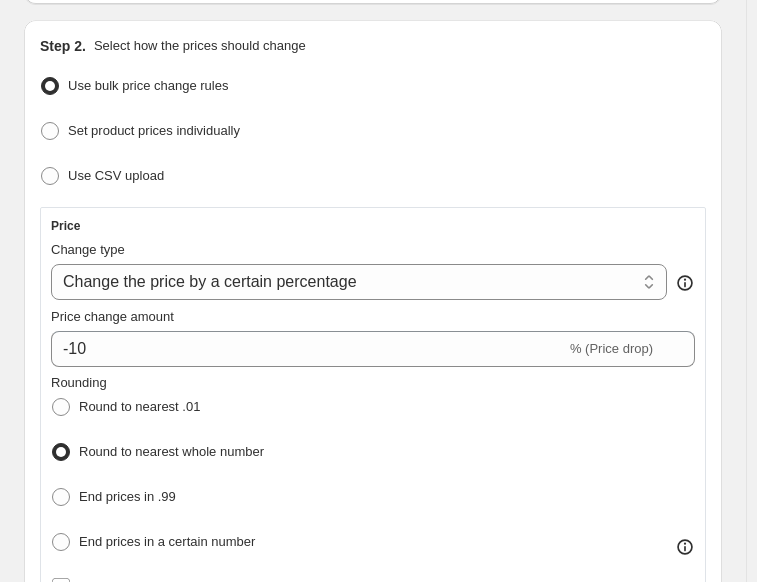scroll, scrollTop: 183, scrollLeft: 0, axis: vertical 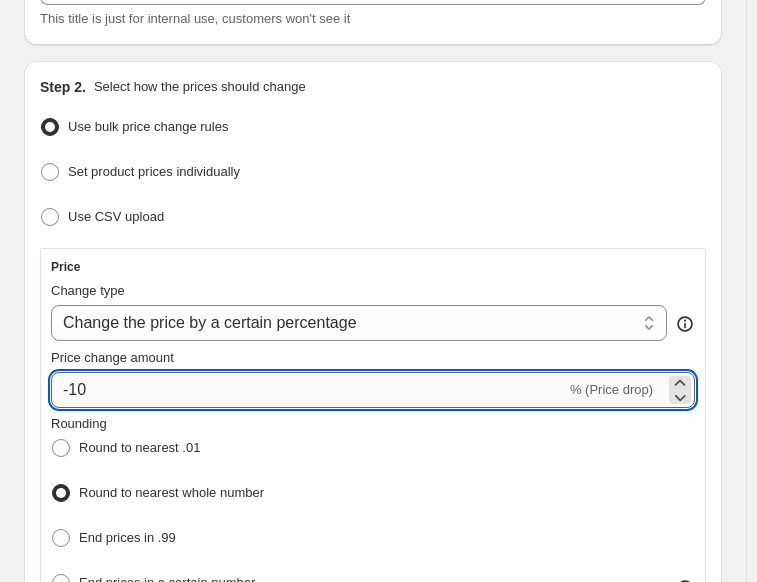 click on "-10" at bounding box center (308, 390) 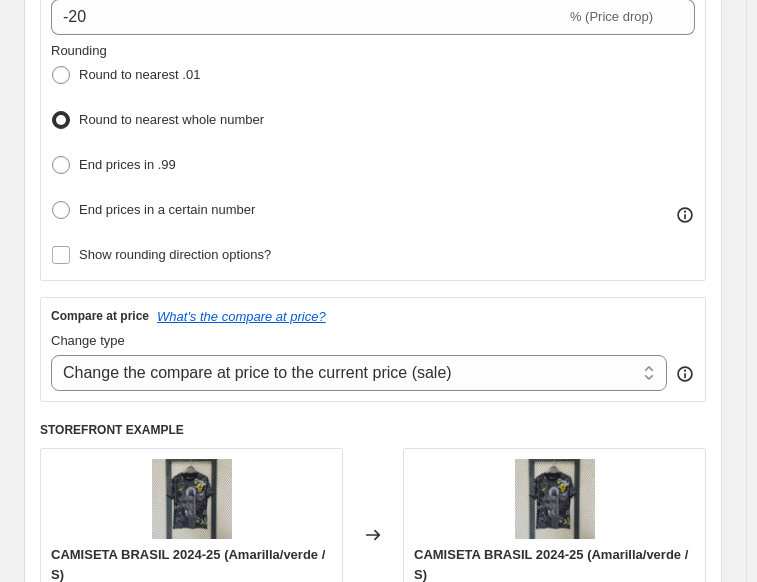 scroll, scrollTop: 558, scrollLeft: 0, axis: vertical 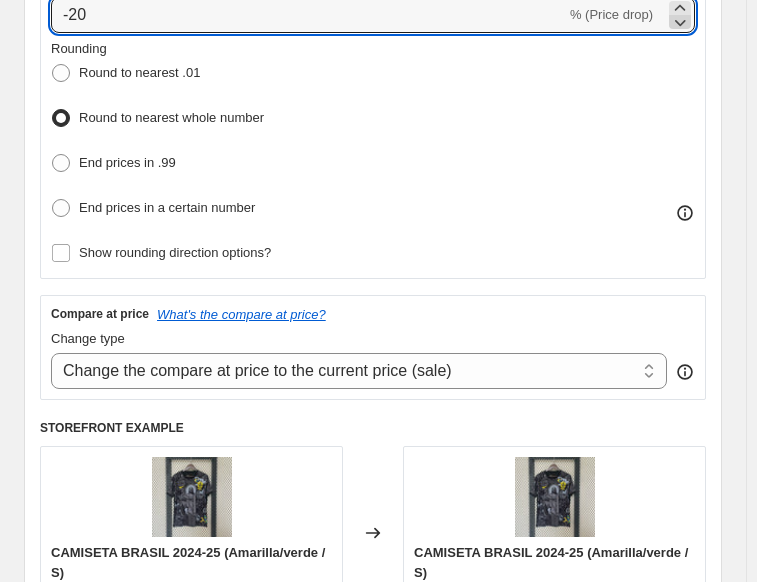 click 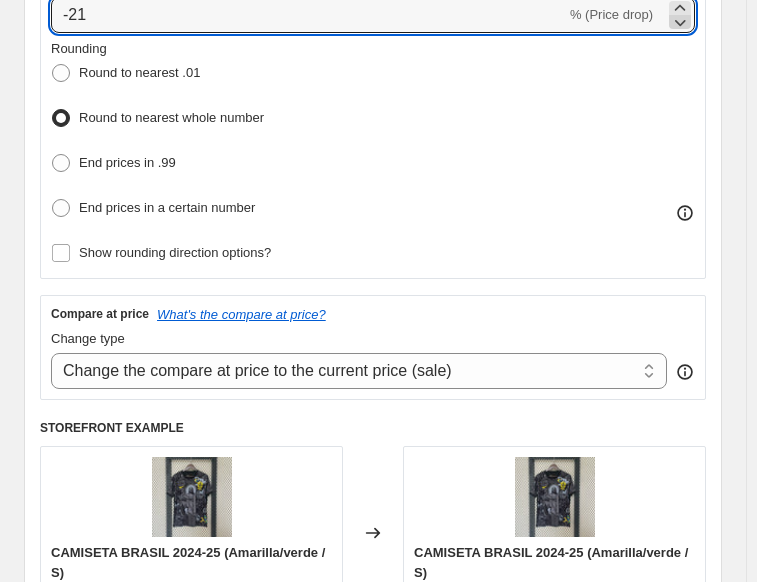 scroll, scrollTop: 552, scrollLeft: 0, axis: vertical 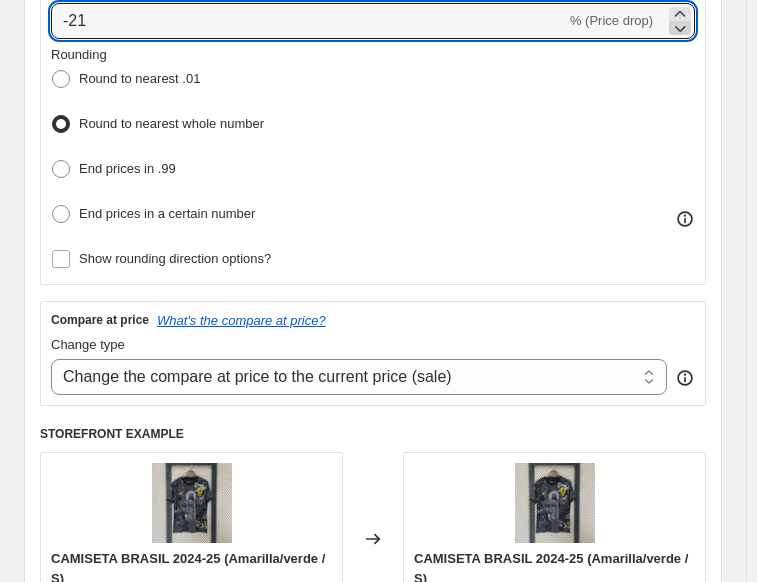 click 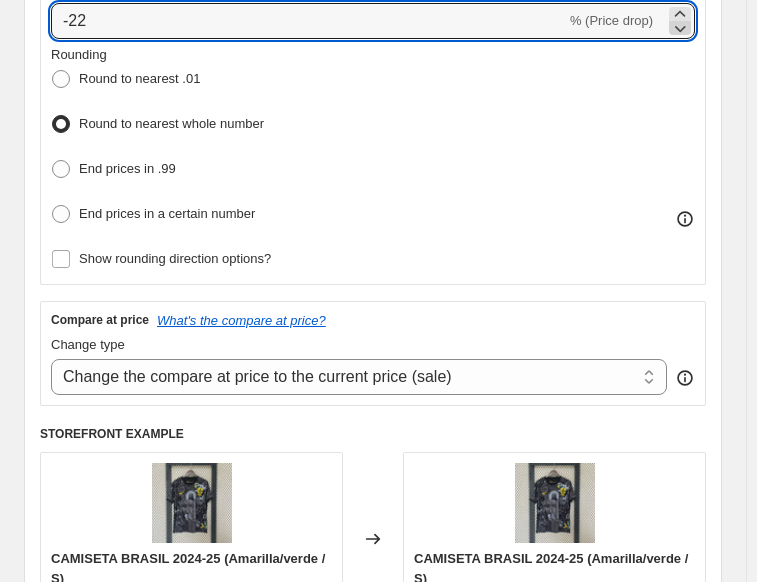 click 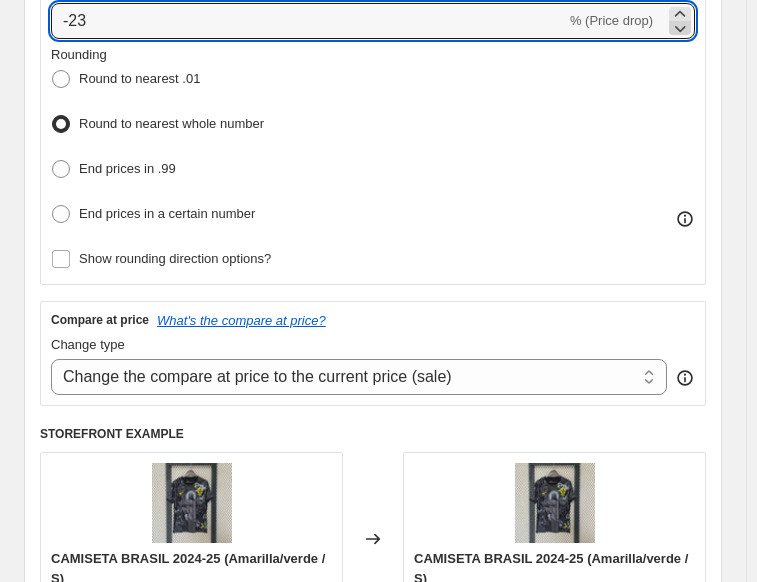 click 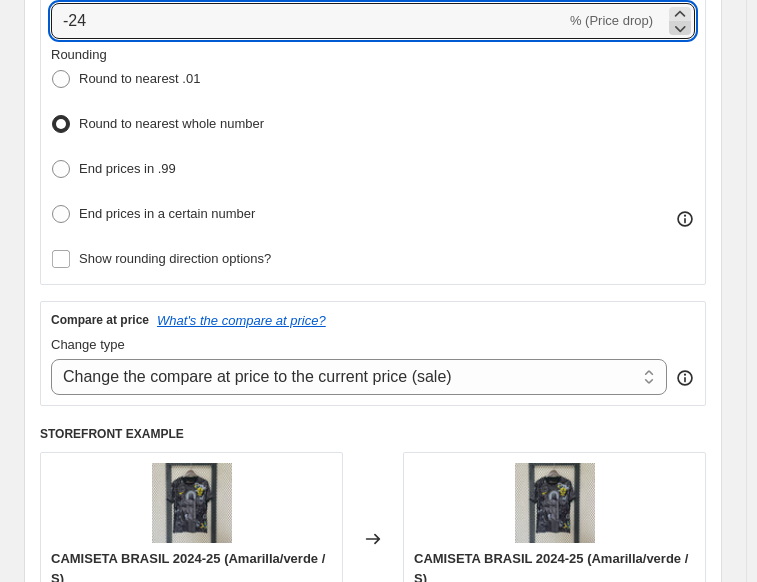 click 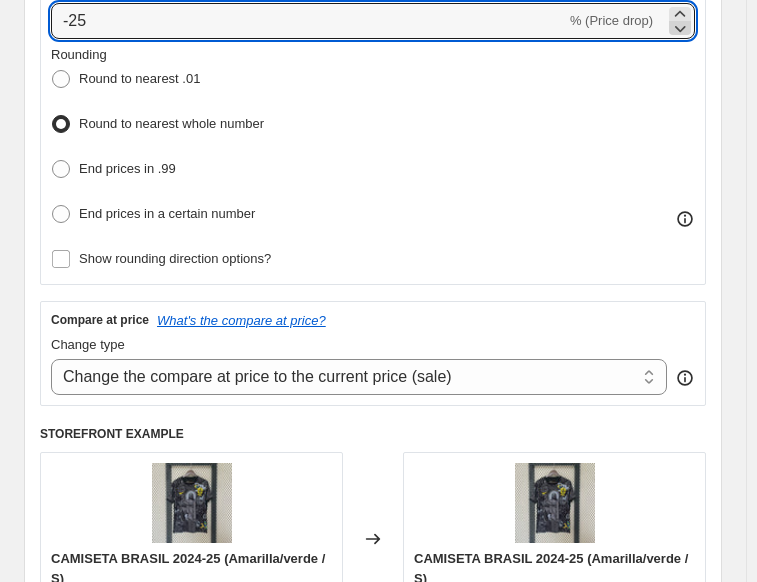 click 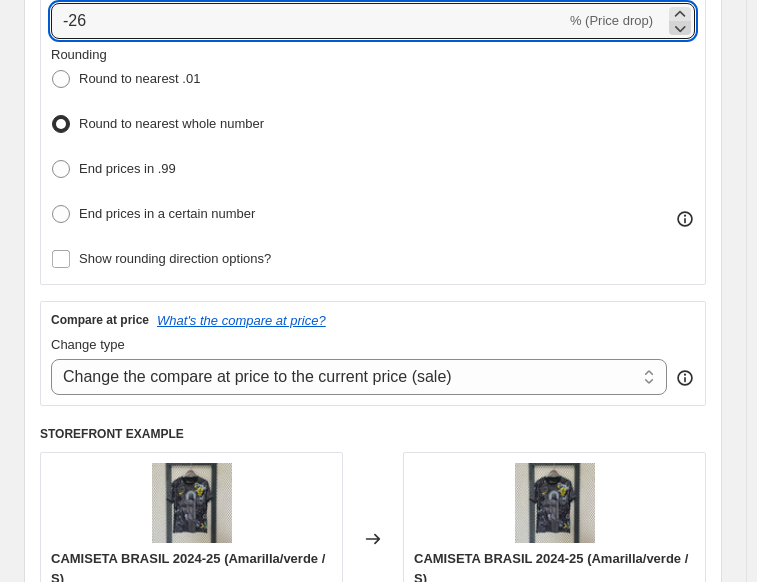 click 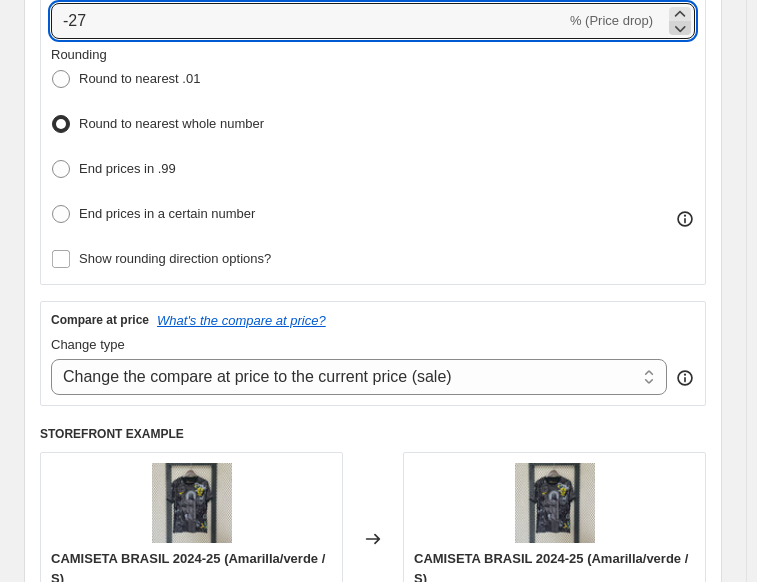 click 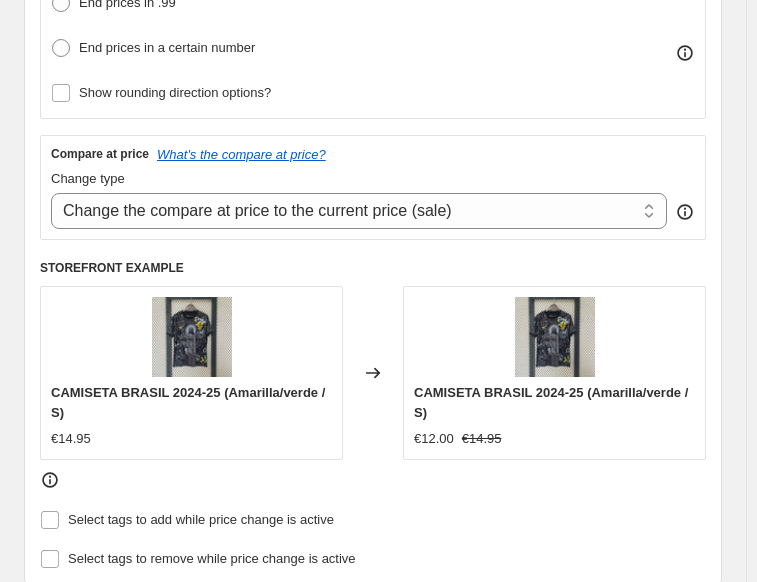 scroll, scrollTop: 708, scrollLeft: 0, axis: vertical 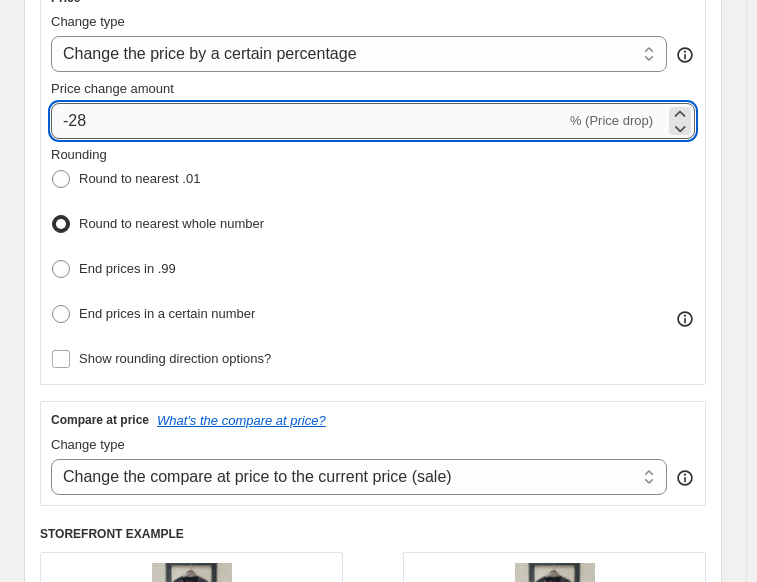 type on "-2" 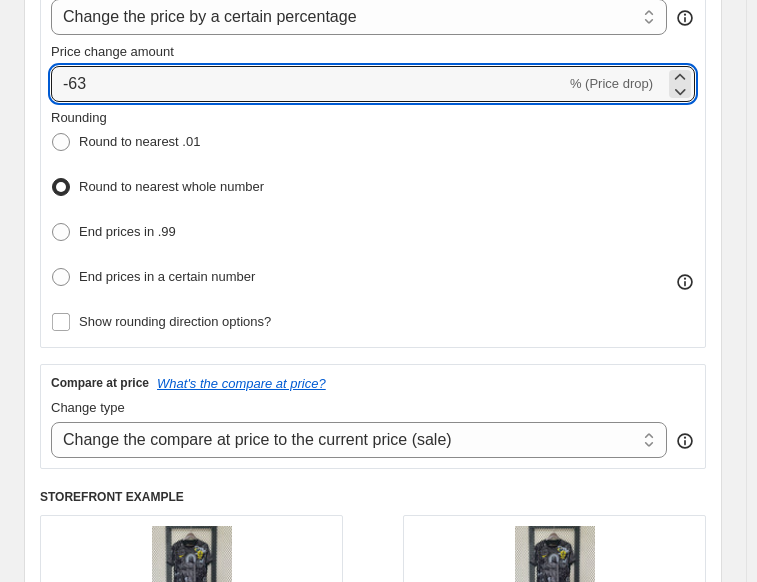 scroll, scrollTop: 480, scrollLeft: 0, axis: vertical 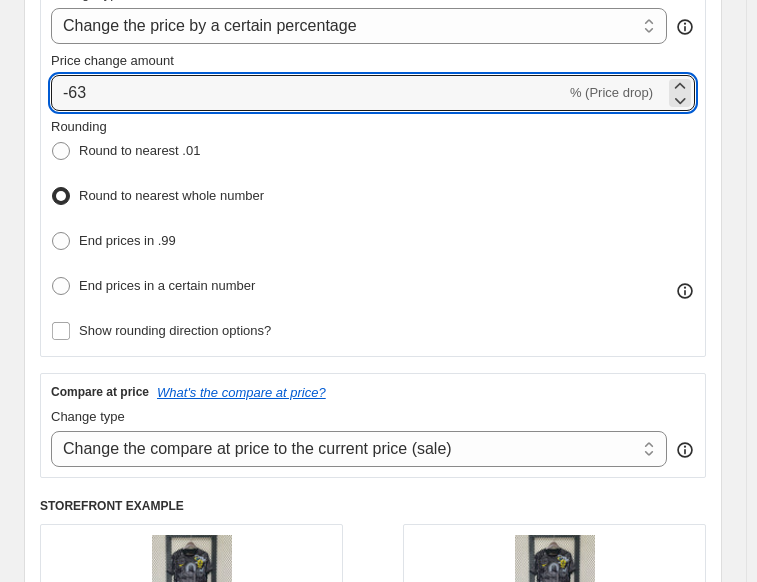 type on "-6" 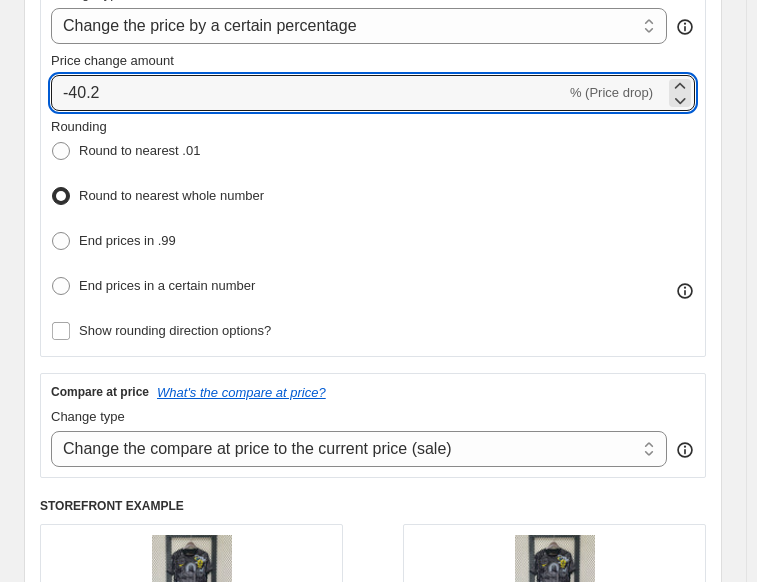 type on "-40.2" 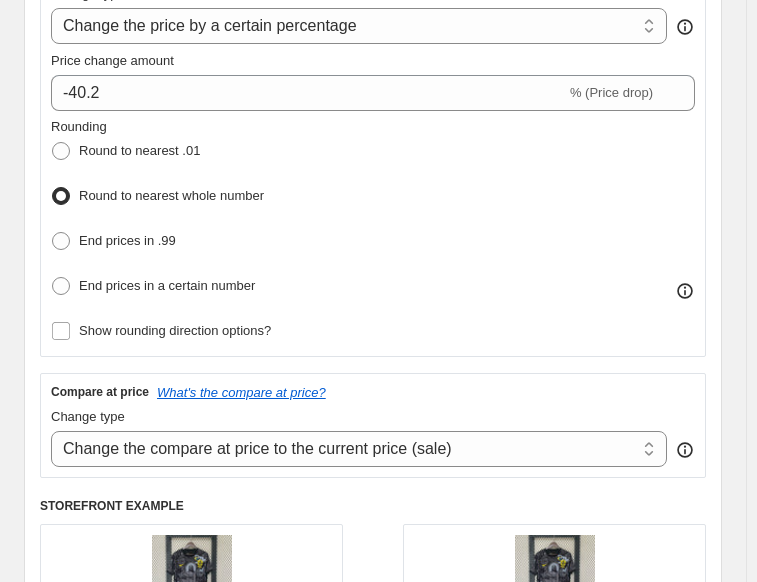 click on "Rounding Round to nearest .01 Round to nearest whole number End prices in .99 End prices in a certain number" at bounding box center (157, 209) 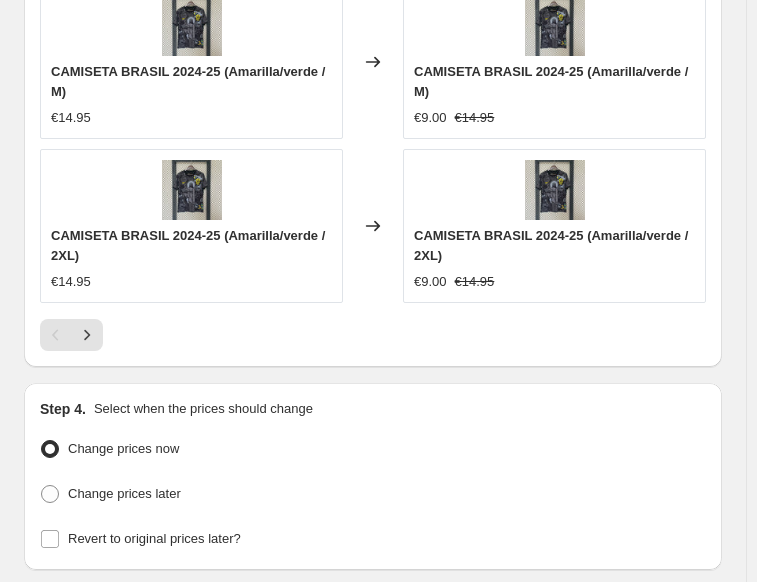 scroll, scrollTop: 2091, scrollLeft: 0, axis: vertical 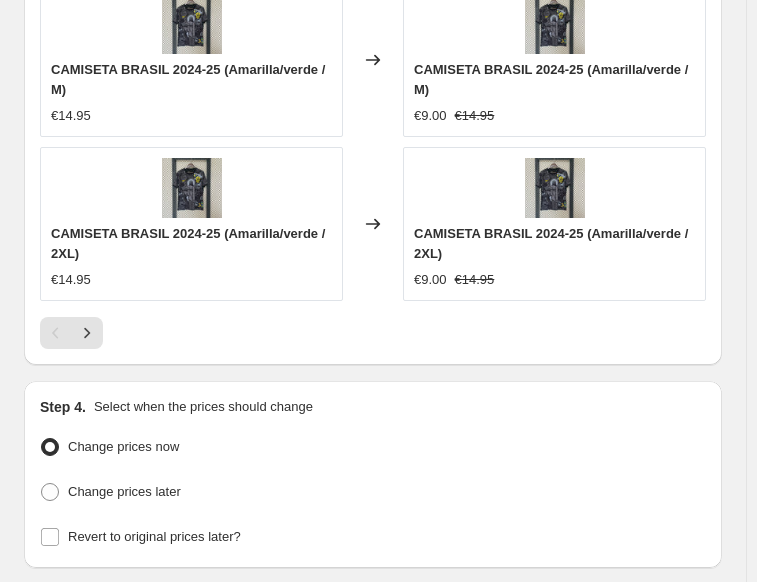 click on "CAMISETA BRASIL 2024-25 (Amarilla/verde / S) €14.95 Changed to CAMISETA BRASIL 2024-25 (Amarilla/verde / S) €9.00 €14.95 CAMISETA BRASIL 2024-25 (Negra / XS) €14.95 Changed to CAMISETA BRASIL 2024-25 (Negra / XS) €9.00 €14.95 CAMISETA BRASIL 2024-25 (Amarilla/verde / L) €14.95 Changed to CAMISETA BRASIL 2024-25 (Amarilla/verde / L) €9.00 €14.95 CAMISETA BRASIL 2024-25 (Amarilla/verde / M) €14.95 Changed to CAMISETA BRASIL 2024-25 (Amarilla/verde / M) €9.00 €14.95 CAMISETA BRASIL 2024-25 (Amarilla/verde / 2XL) €14.95 Changed to CAMISETA BRASIL 2024-25 (Amarilla/verde / 2XL) €9.00 €14.95" at bounding box center (373, -71) 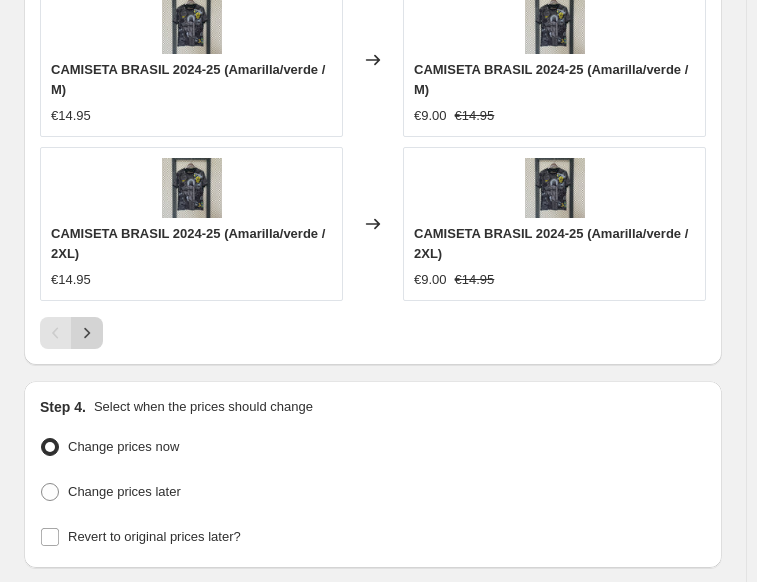 click at bounding box center (87, 333) 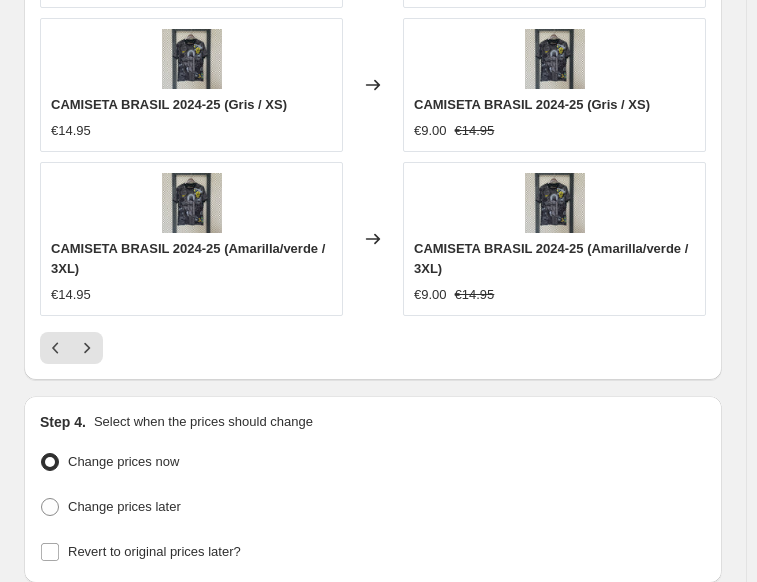 scroll, scrollTop: 2076, scrollLeft: 0, axis: vertical 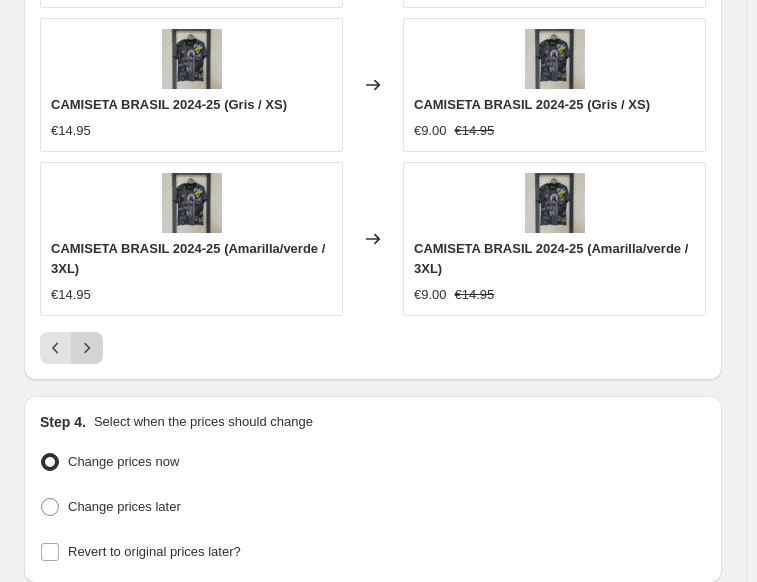 click 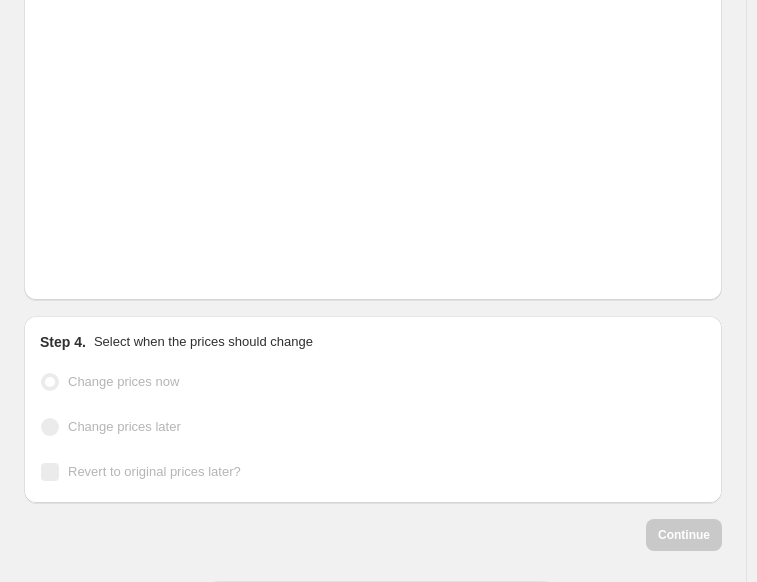 scroll, scrollTop: 2076, scrollLeft: 0, axis: vertical 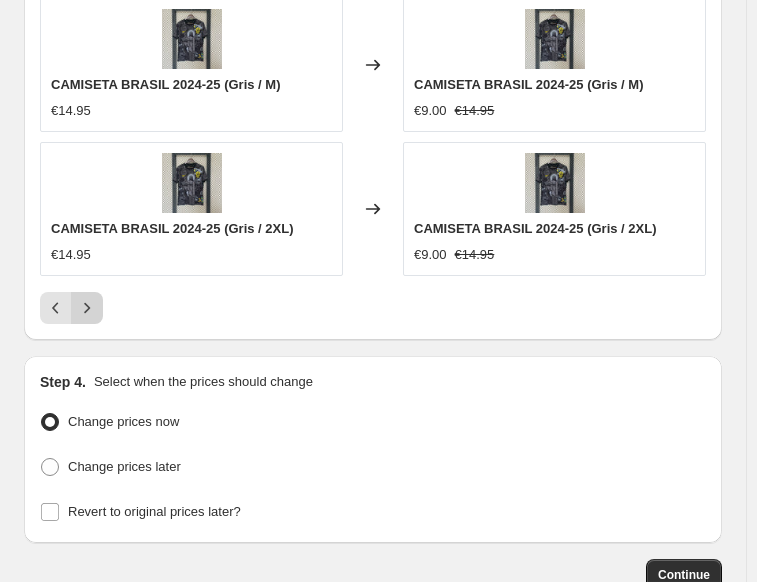 click 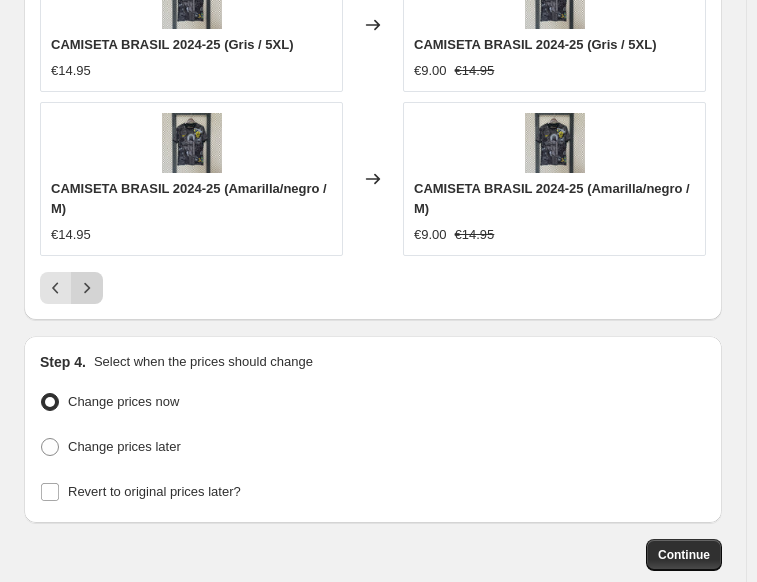 click at bounding box center (87, 288) 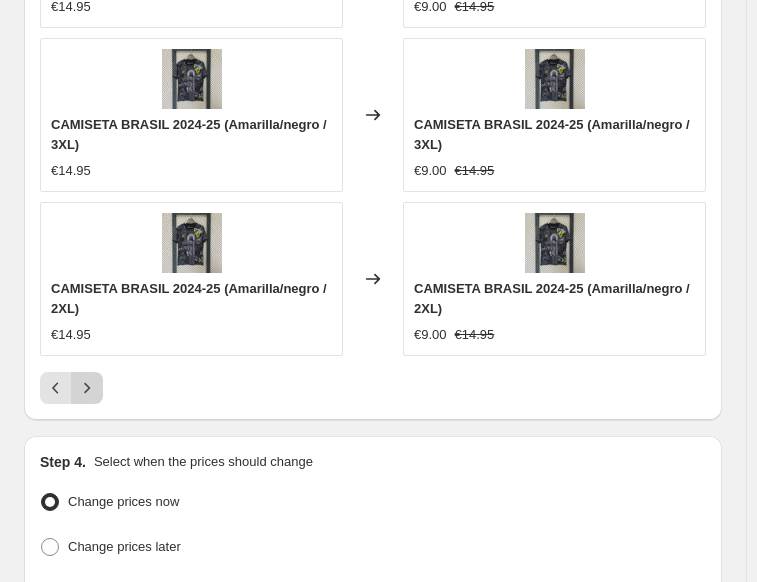 scroll, scrollTop: 2076, scrollLeft: 0, axis: vertical 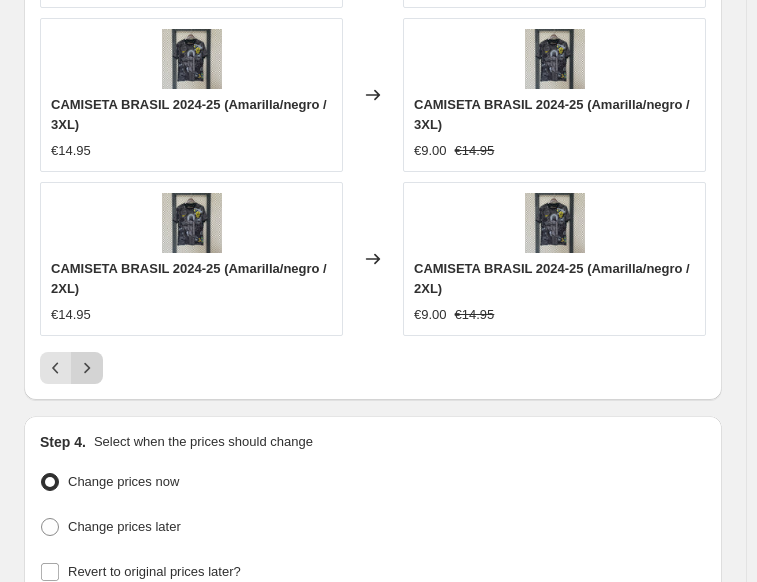 click at bounding box center [87, 368] 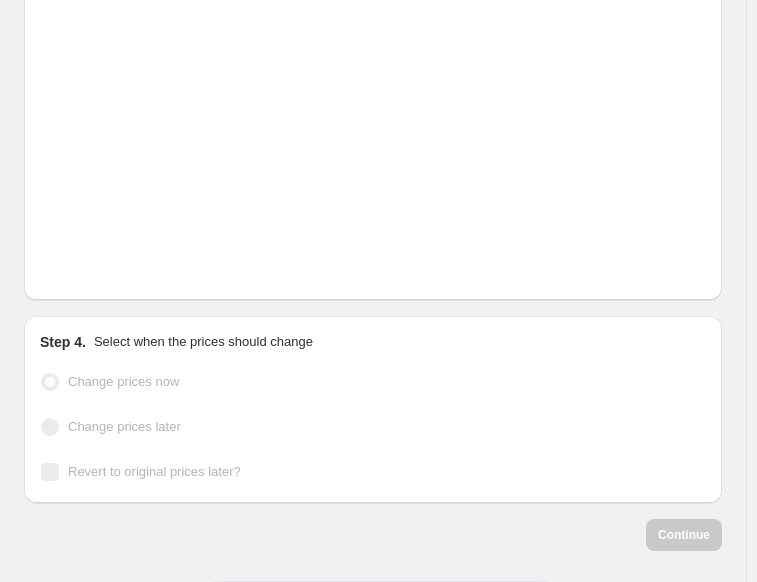 scroll, scrollTop: 2076, scrollLeft: 0, axis: vertical 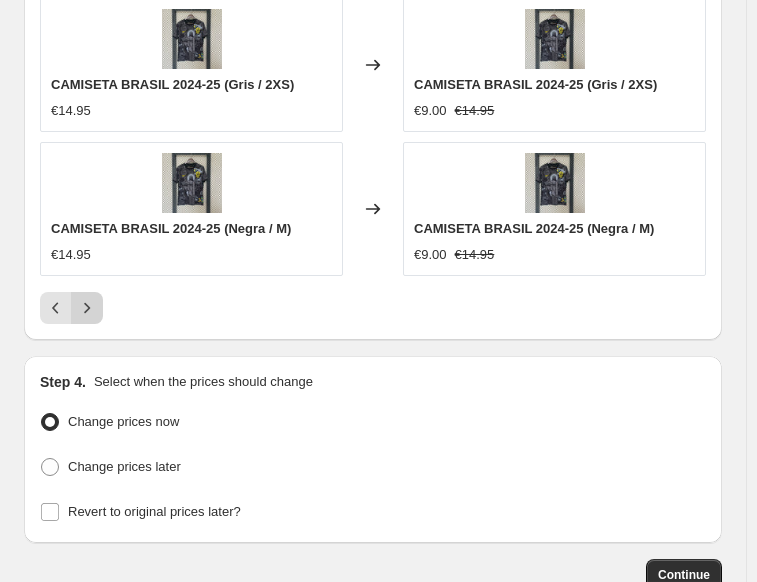 click 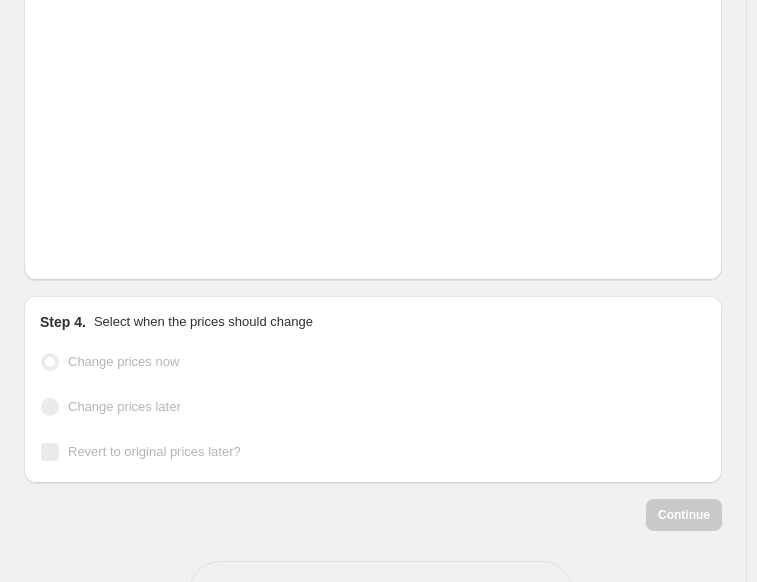 scroll, scrollTop: 2056, scrollLeft: 0, axis: vertical 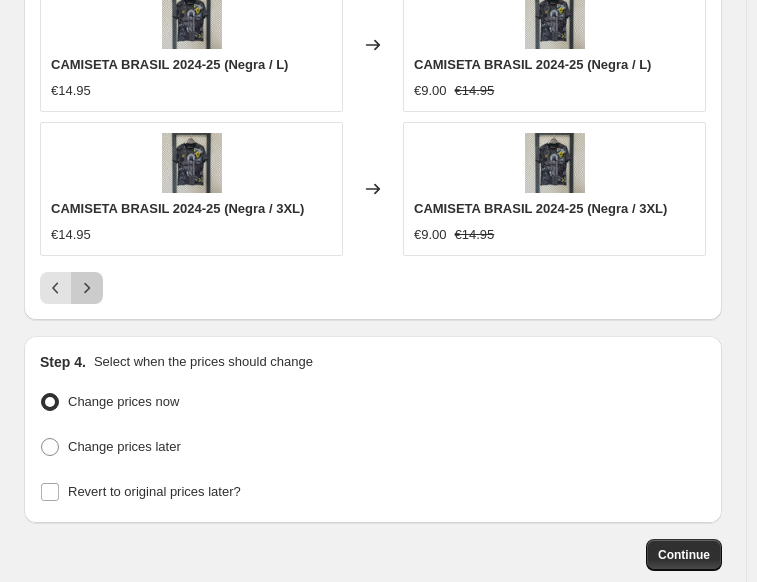 click 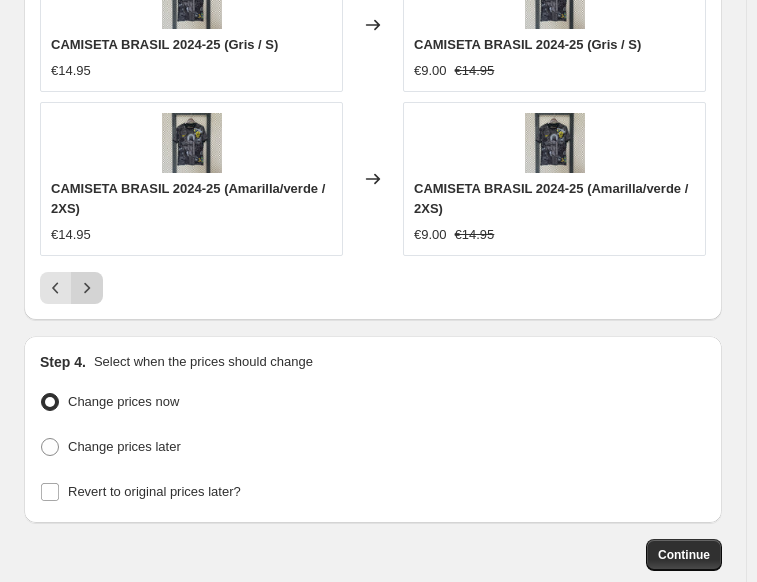 click 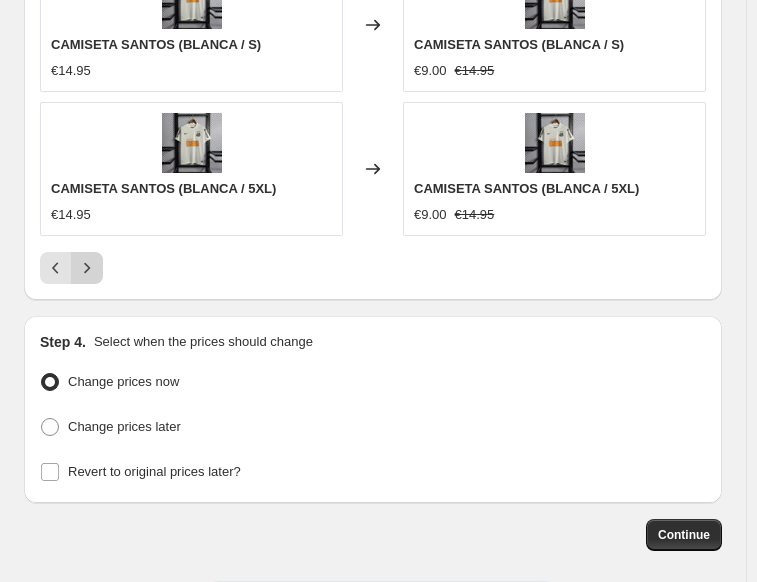 click on "PRICE CHANGE PREVIEW 77 product variants would be affected by this price change: CAMISETA SANTOS (AZUL / 5XL) €14.95 Changed to CAMISETA SANTOS (AZUL / 5XL) €9.00 €14.95 CAMISETA SANTOS (AZUL / 6XL) €14.95 Changed to CAMISETA SANTOS (AZUL / 6XL) €9.00 €14.95 CAMISETA SANTOS (BLANCA / XS（old）) €14.95 Changed to CAMISETA SANTOS (BLANCA / XS（old）) €9.00 €14.95 CAMISETA SANTOS (BLANCA / S) €14.95 Changed to CAMISETA SANTOS (BLANCA / S) €9.00 €14.95 CAMISETA SANTOS (BLANCA / 5XL) €14.95 Changed to CAMISETA SANTOS (BLANCA / 5XL) €9.00 €14.95" at bounding box center (373, -123) 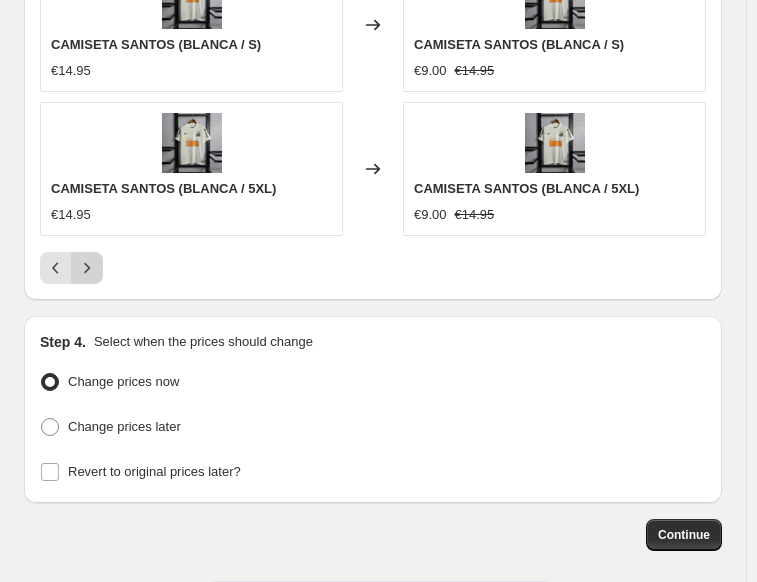 click on "PRICE CHANGE PREVIEW 77 product variants would be affected by this price change: CAMISETA SANTOS (AZUL / 5XL) €14.95 Changed to CAMISETA SANTOS (AZUL / 5XL) €9.00 €14.95 CAMISETA SANTOS (AZUL / 6XL) €14.95 Changed to CAMISETA SANTOS (AZUL / 6XL) €9.00 €14.95 CAMISETA SANTOS (BLANCA / XS（old）) €14.95 Changed to CAMISETA SANTOS (BLANCA / XS（old）) €9.00 €14.95 CAMISETA SANTOS (BLANCA / S) €14.95 Changed to CAMISETA SANTOS (BLANCA / S) €9.00 €14.95 CAMISETA SANTOS (BLANCA / 5XL) €14.95 Changed to CAMISETA SANTOS (BLANCA / 5XL) €9.00 €14.95" at bounding box center [373, -123] 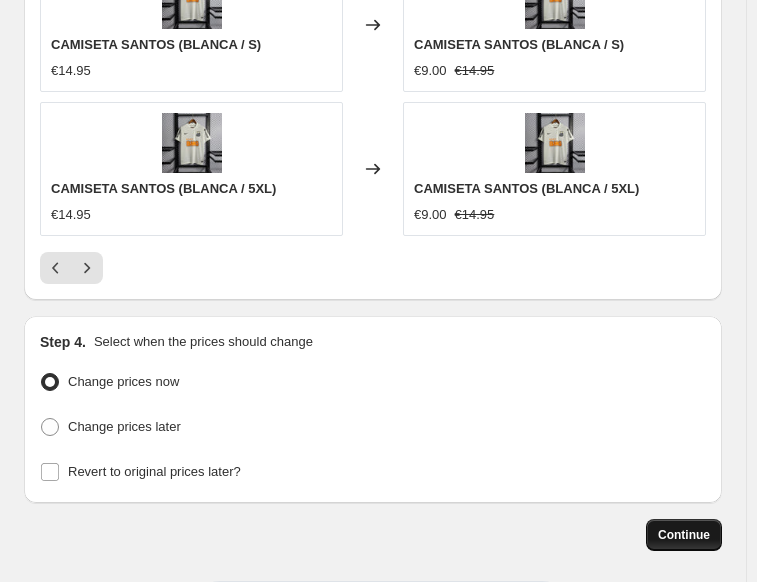 click on "Continue" at bounding box center (684, 535) 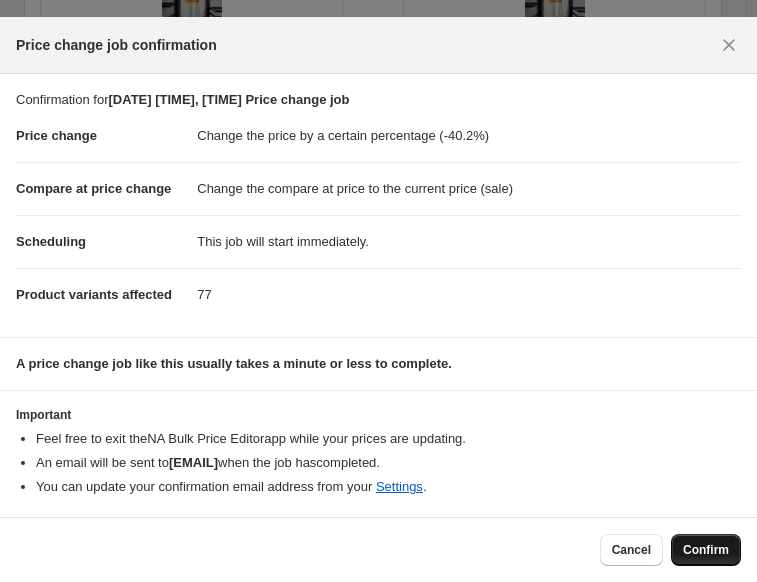click on "Confirm" at bounding box center (706, 550) 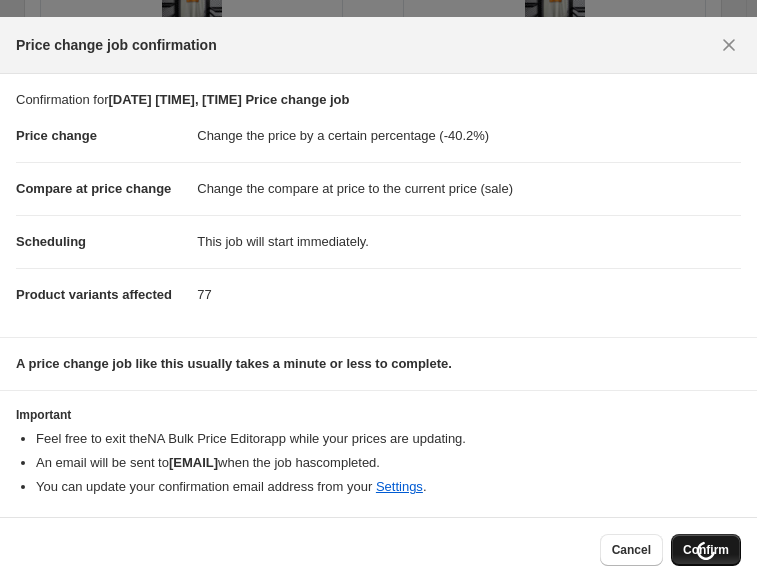 scroll, scrollTop: 2116, scrollLeft: 0, axis: vertical 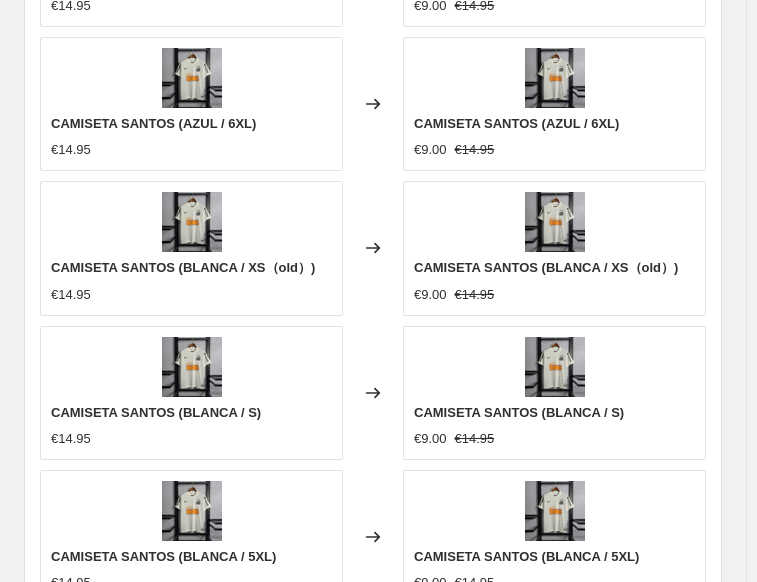 select on "percentage" 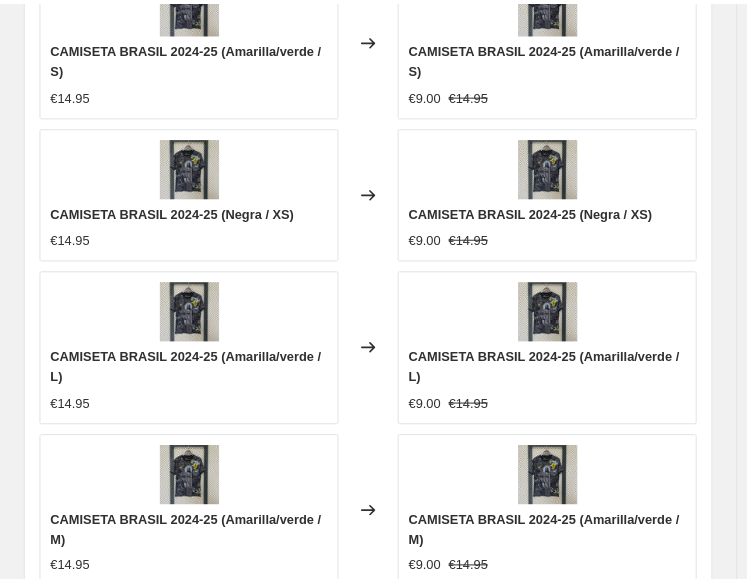 scroll, scrollTop: 0, scrollLeft: 0, axis: both 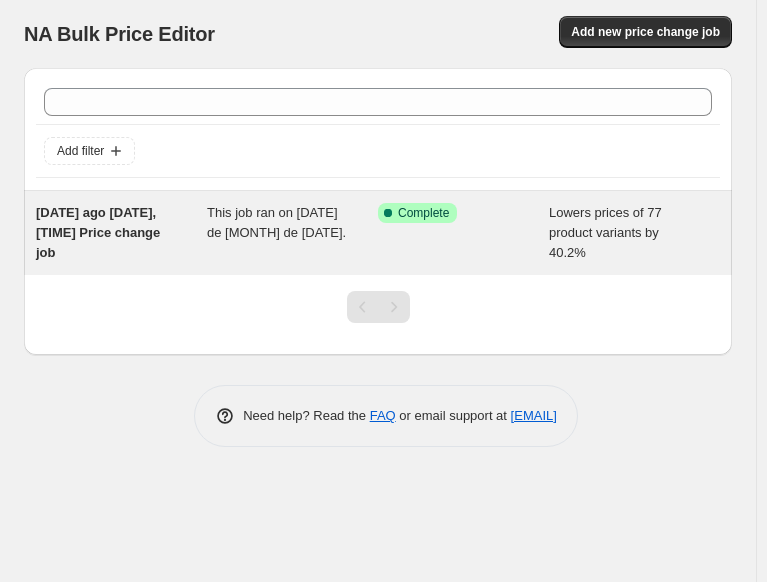 click on "This job ran on [DATE] de [MONTH] de [DATE]." at bounding box center [276, 222] 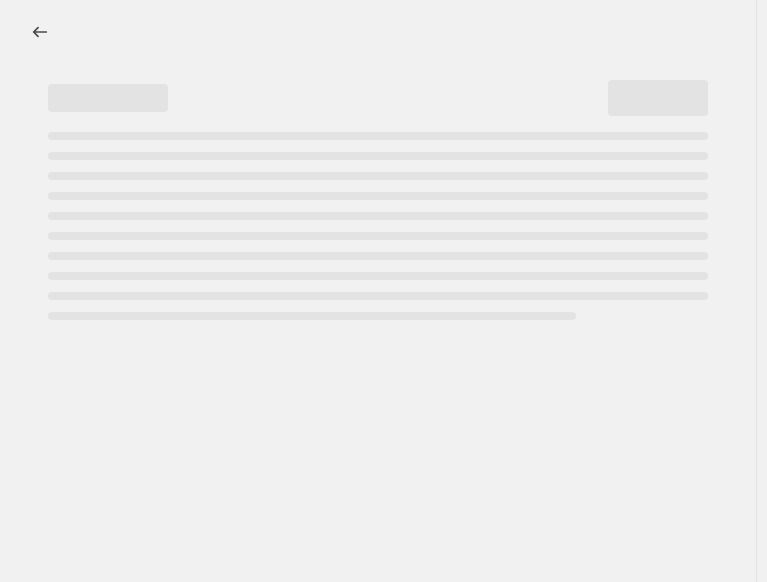 select on "percentage" 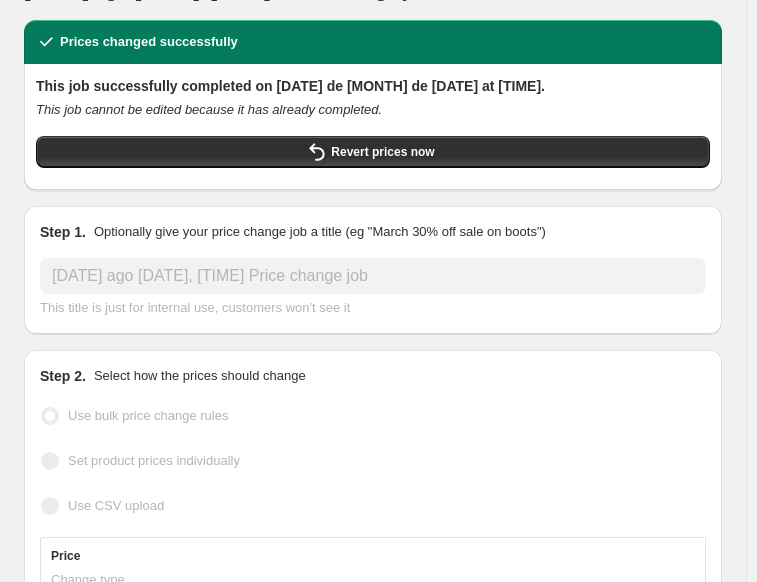 scroll, scrollTop: 0, scrollLeft: 0, axis: both 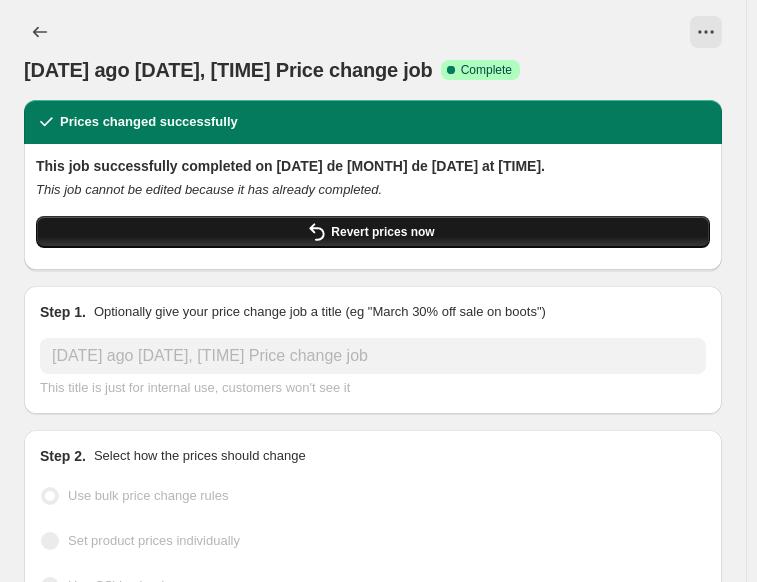 click on "Revert prices now" at bounding box center [373, 232] 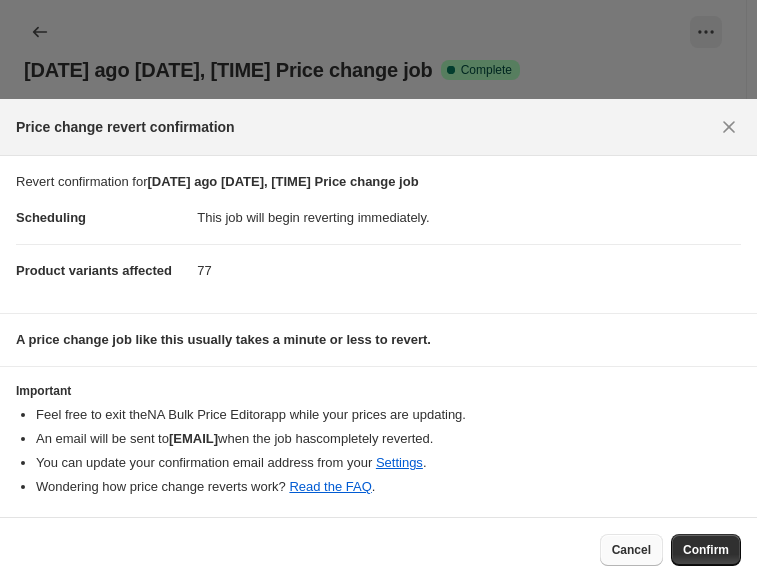 click on "Cancel" at bounding box center (631, 550) 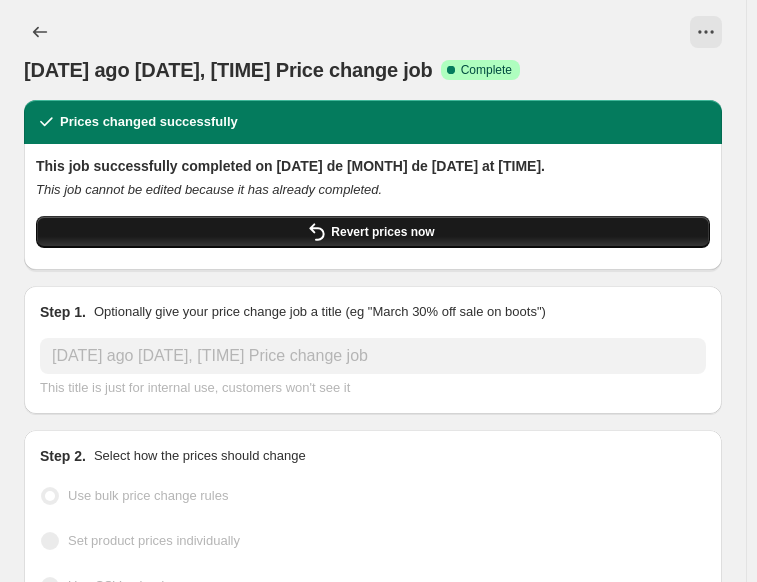 click on "Revert prices now" at bounding box center [382, 232] 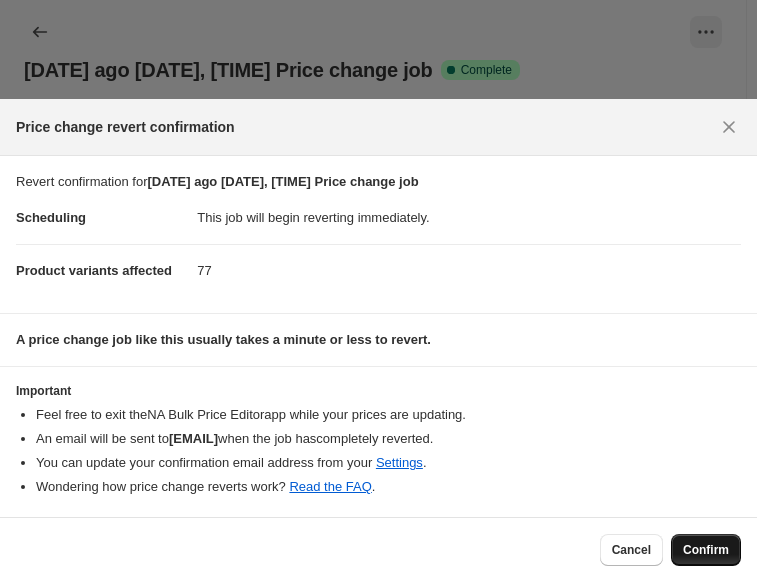 click on "Confirm" at bounding box center [706, 550] 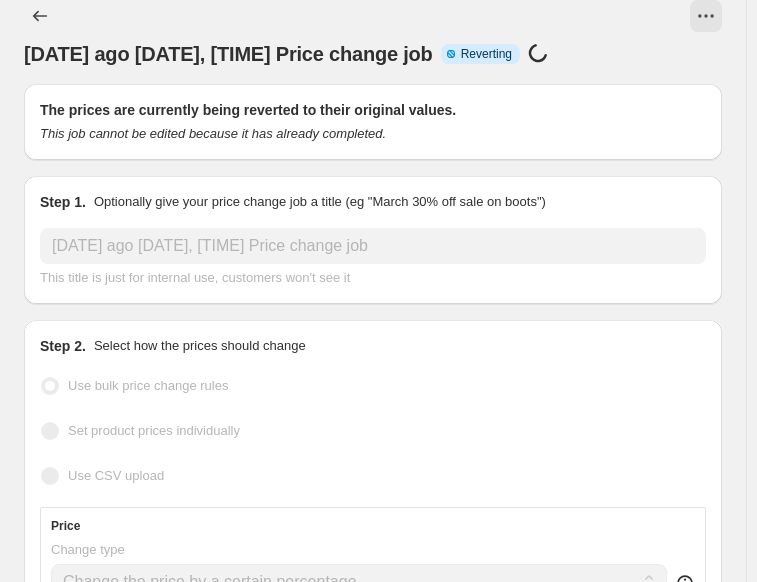 scroll, scrollTop: 0, scrollLeft: 0, axis: both 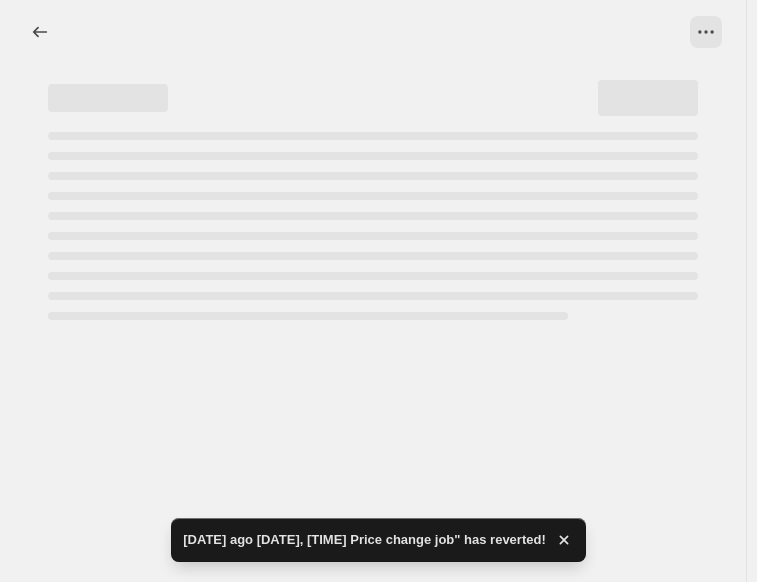 select on "percentage" 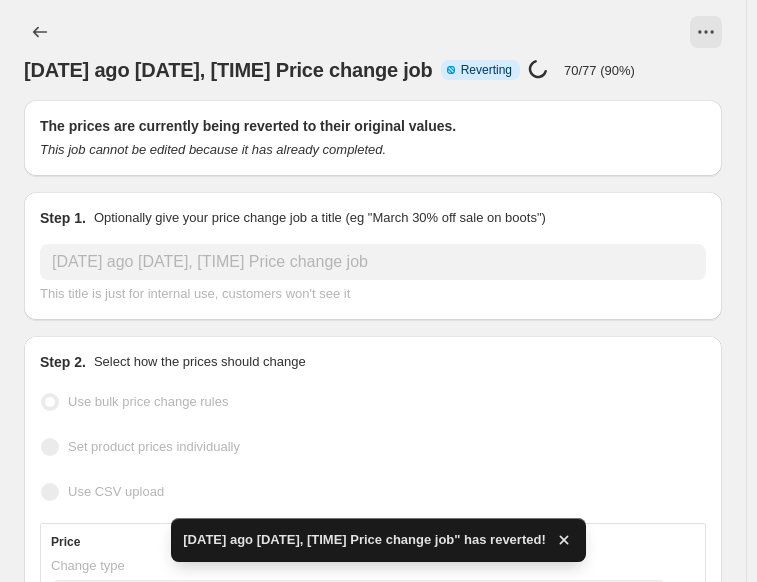 click on "4 ago 2025, 19:21:28 Price change job. This page is ready 4 ago 2025, 19:21:28 Price change job Info Partially complete Reverting Price change job in progress... 70/77 (90%)" at bounding box center (373, 50) 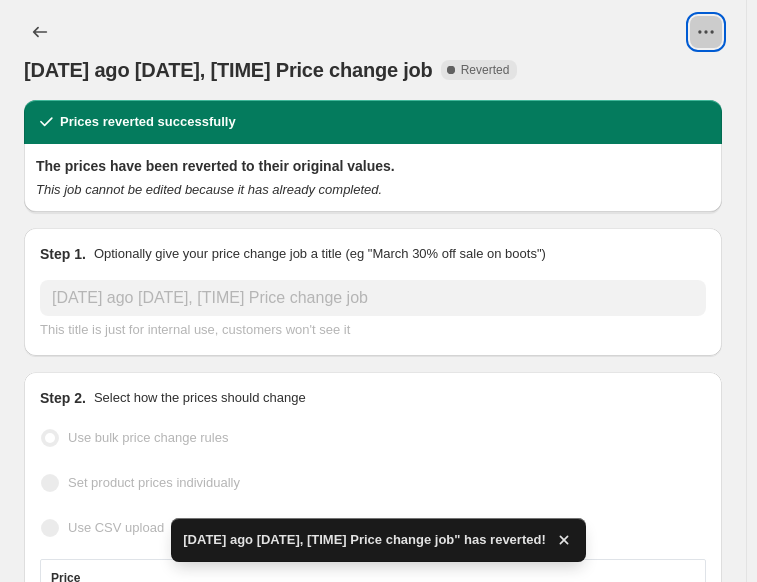 click 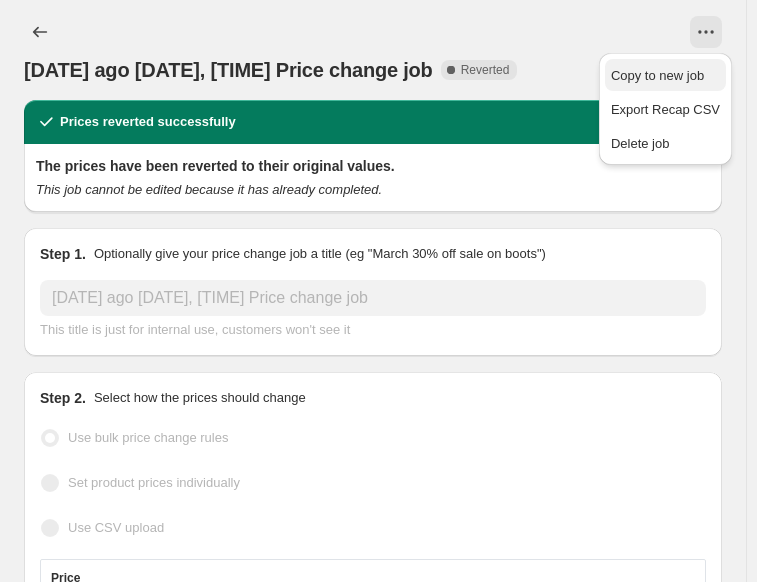 click on "Copy to new job" at bounding box center [657, 75] 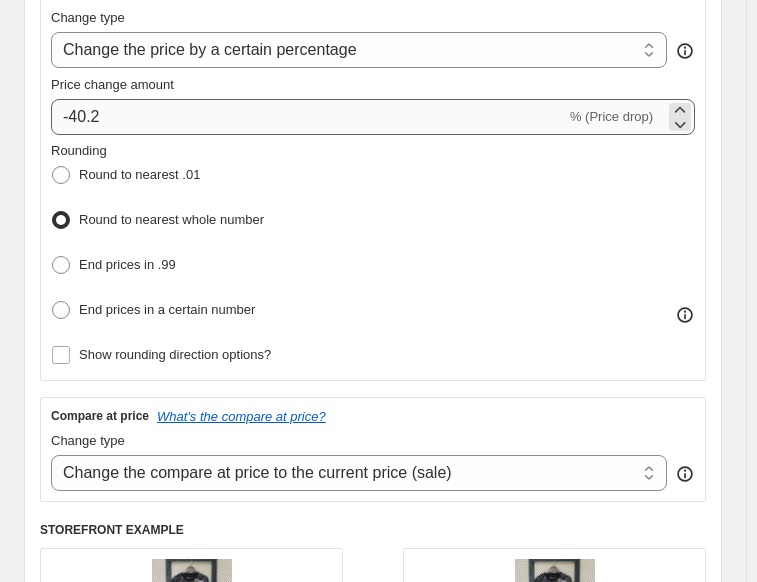 scroll, scrollTop: 0, scrollLeft: 0, axis: both 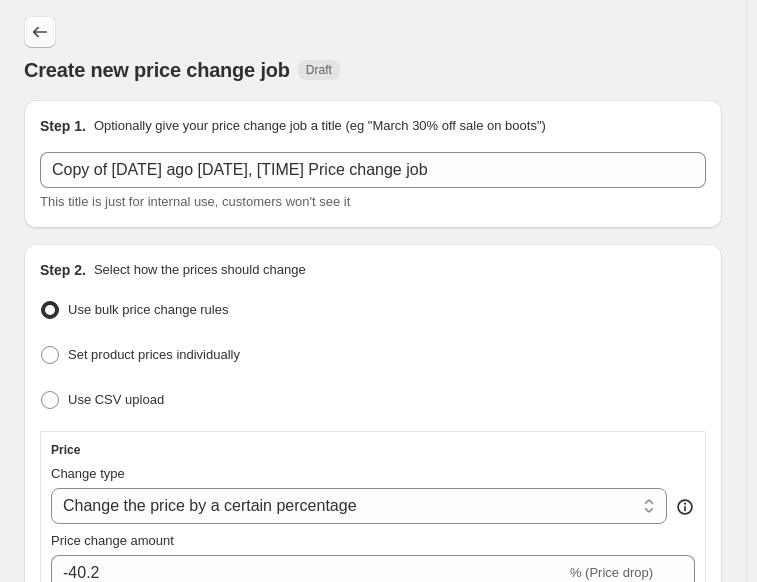 click 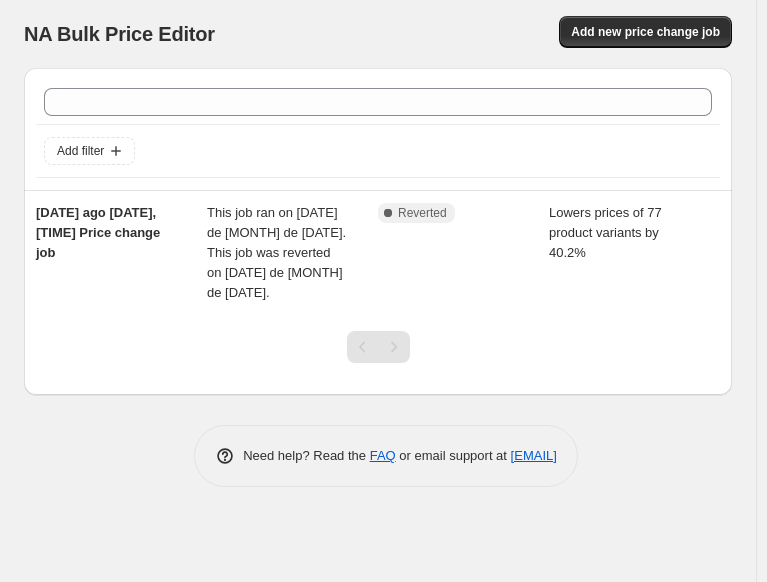click at bounding box center (394, 347) 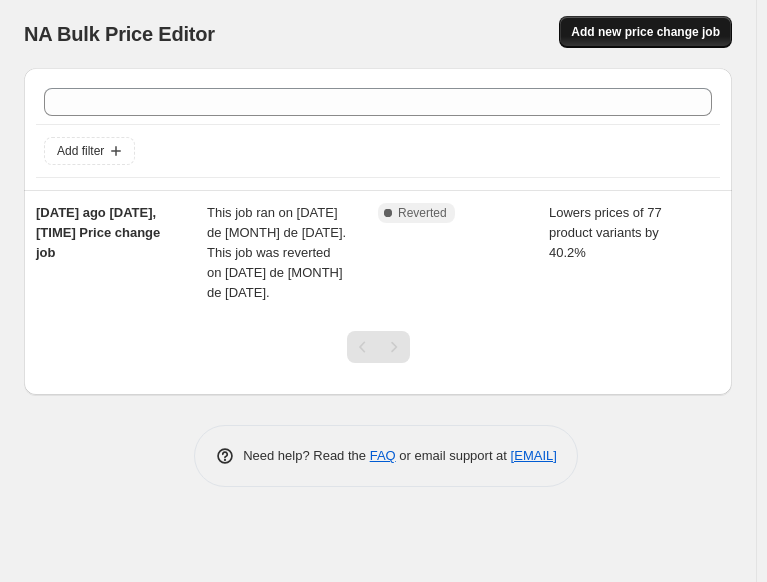click on "Add new price change job" at bounding box center (645, 32) 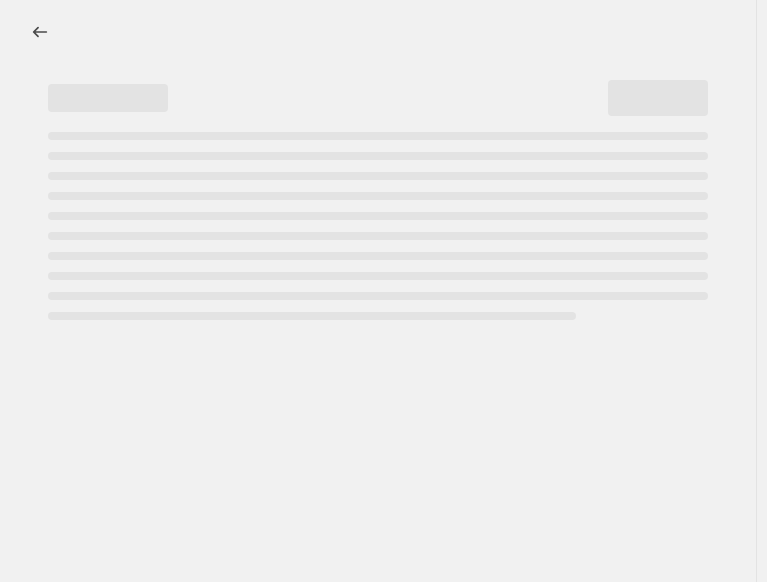 select on "percentage" 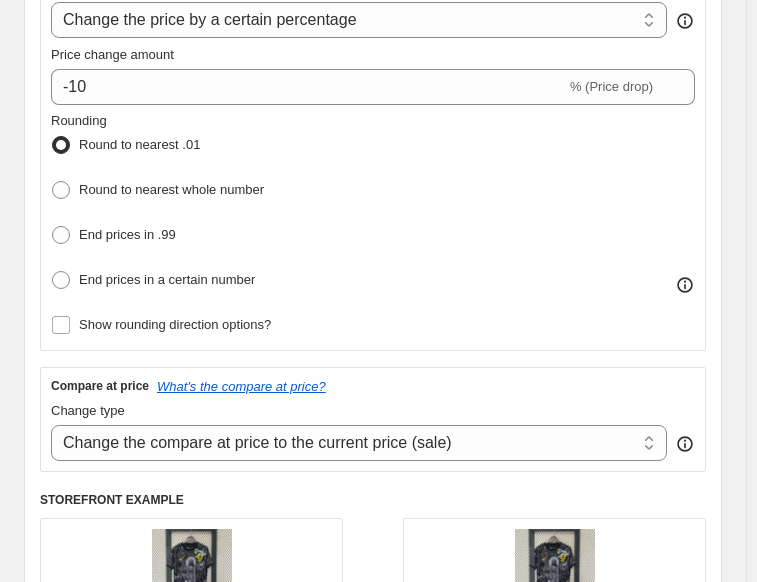 scroll, scrollTop: 487, scrollLeft: 0, axis: vertical 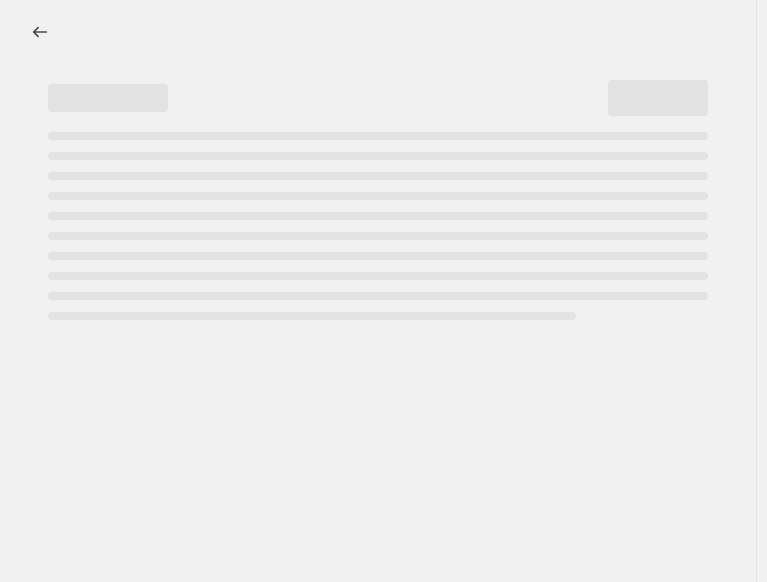 select on "percentage" 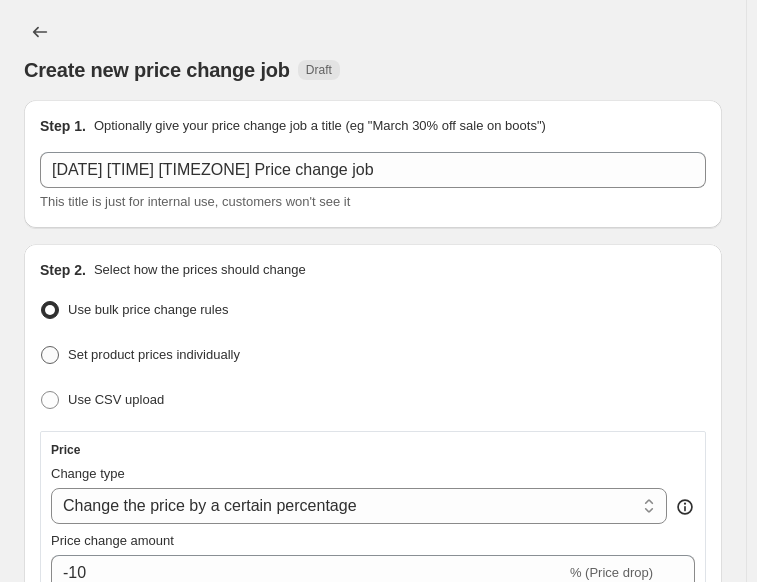 scroll, scrollTop: 660, scrollLeft: 0, axis: vertical 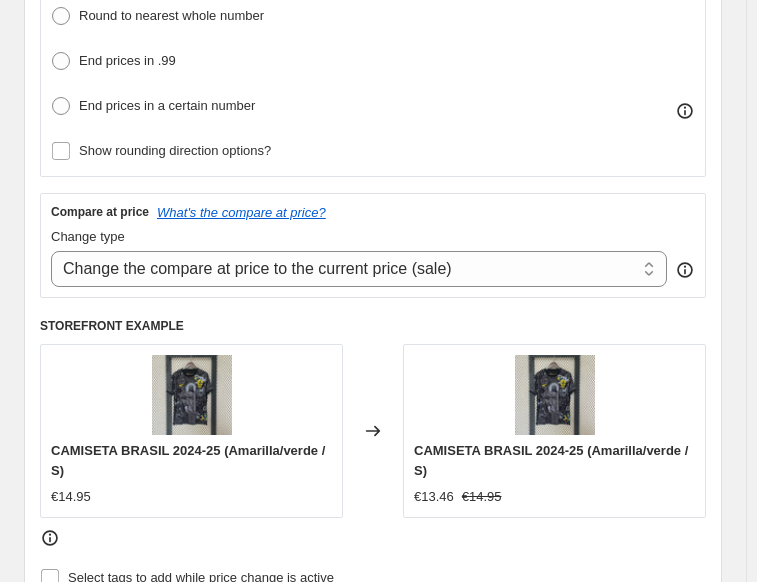 click on "€14.95" at bounding box center [71, 497] 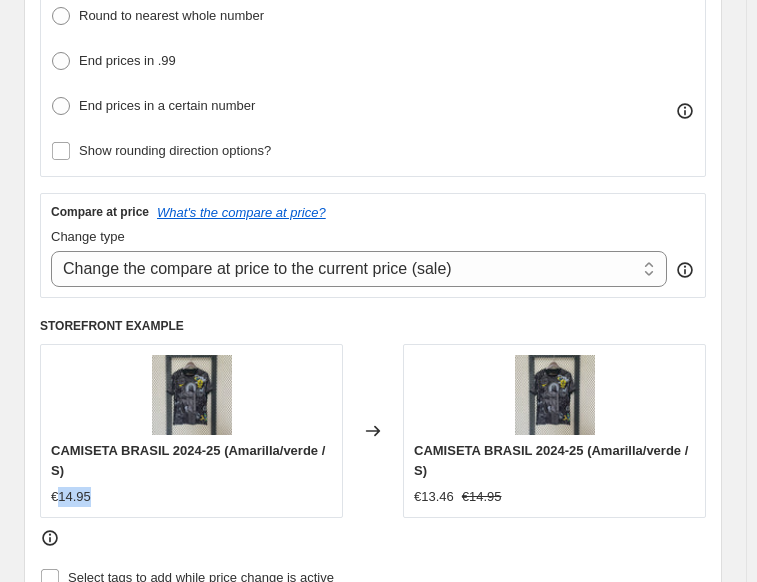 click on "€14.95" at bounding box center (71, 497) 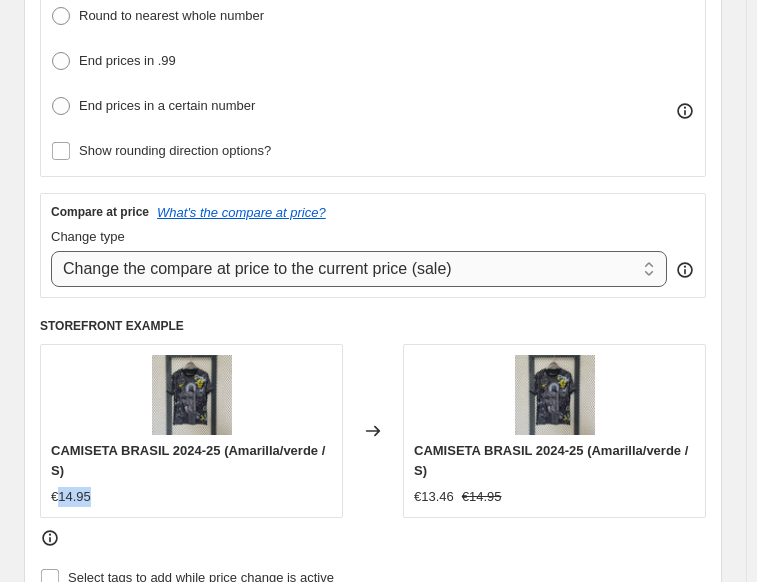 click on "Change the compare at price to the current price (sale) Change the compare at price to a certain amount Change the compare at price by a certain amount Change the compare at price by a certain percentage Change the compare at price by a certain amount relative to the actual price Change the compare at price by a certain percentage relative to the actual price Don't change the compare at price Remove the compare at price" at bounding box center (359, 269) 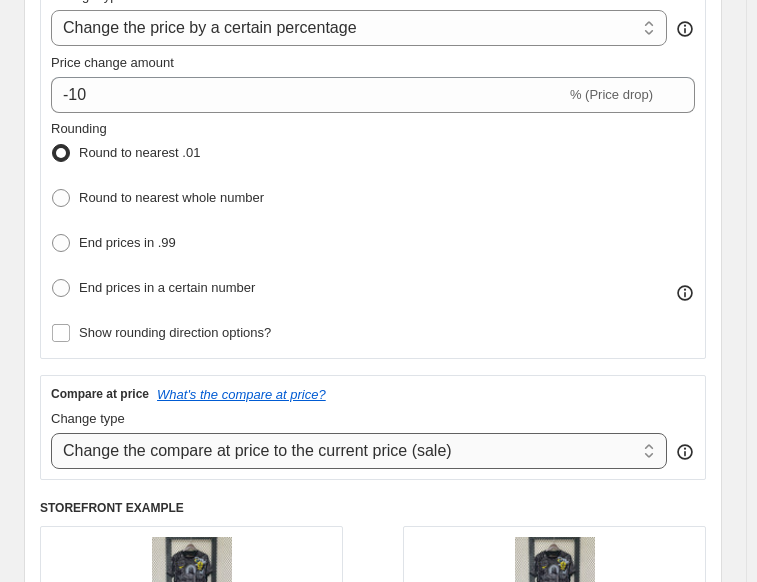 scroll, scrollTop: 476, scrollLeft: 0, axis: vertical 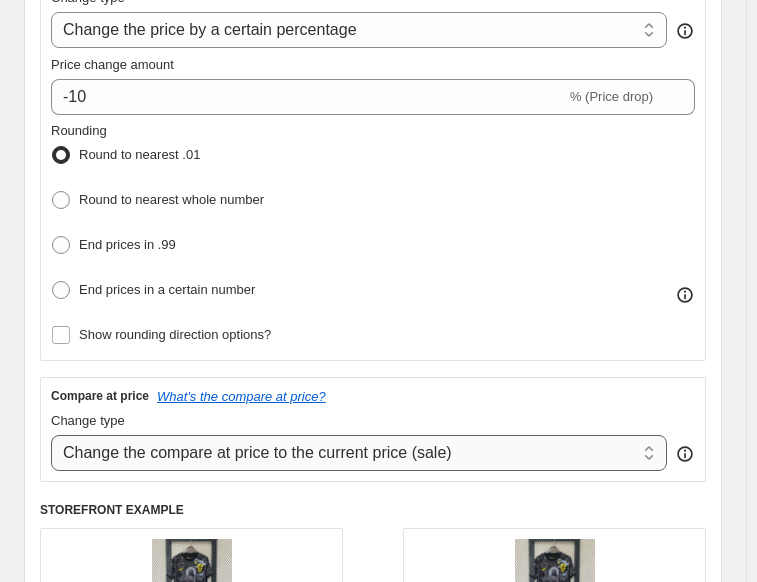click on "Change the compare at price to the current price (sale) Change the compare at price to a certain amount Change the compare at price by a certain amount Change the compare at price by a certain percentage Change the compare at price by a certain amount relative to the actual price Change the compare at price by a certain percentage relative to the actual price Don't change the compare at price Remove the compare at price" at bounding box center [359, 453] 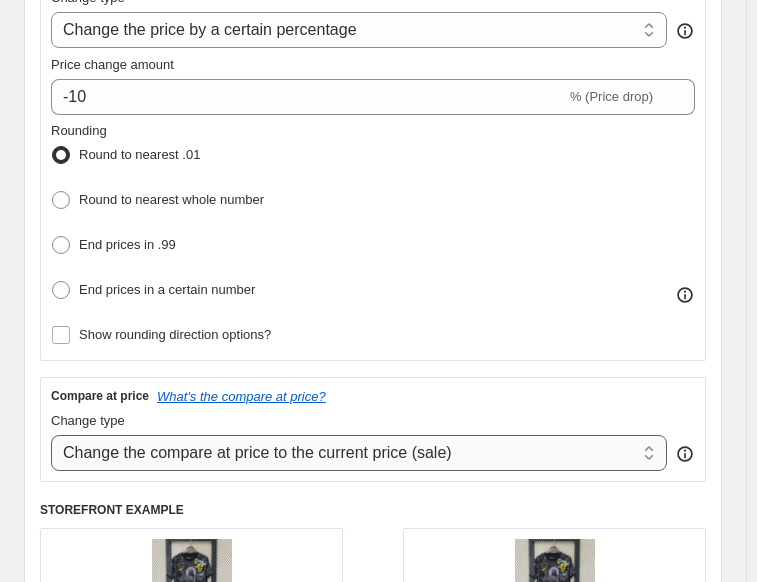 click on "Change the compare at price to the current price (sale) Change the compare at price to a certain amount Change the compare at price by a certain amount Change the compare at price by a certain percentage Change the compare at price by a certain amount relative to the actual price Change the compare at price by a certain percentage relative to the actual price Don't change the compare at price Remove the compare at price" at bounding box center (359, 453) 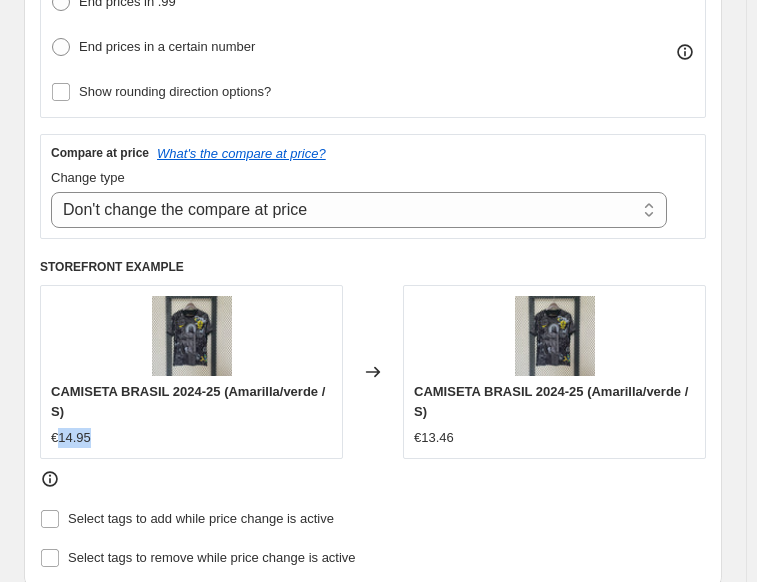 scroll, scrollTop: 716, scrollLeft: 0, axis: vertical 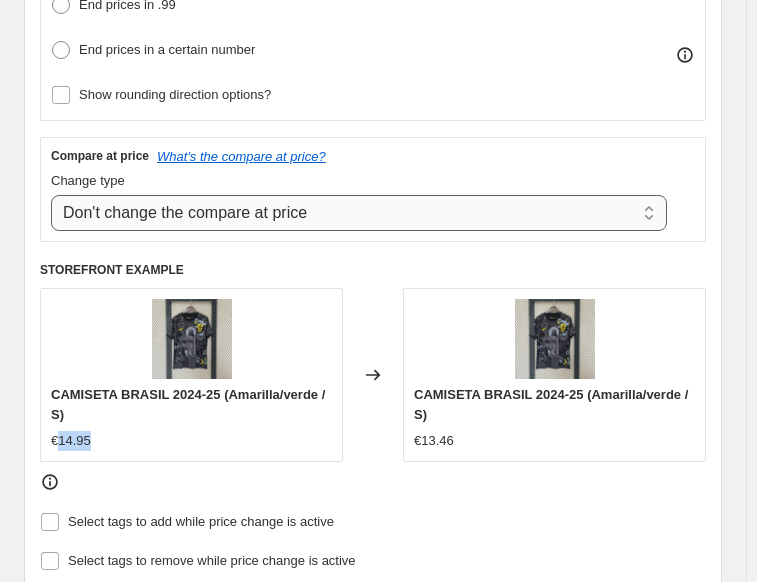 click on "Change the compare at price to the current price (sale) Change the compare at price to a certain amount Change the compare at price by a certain amount Change the compare at price by a certain percentage Change the compare at price by a certain amount relative to the actual price Change the compare at price by a certain percentage relative to the actual price Don't change the compare at price Remove the compare at price" at bounding box center [359, 213] 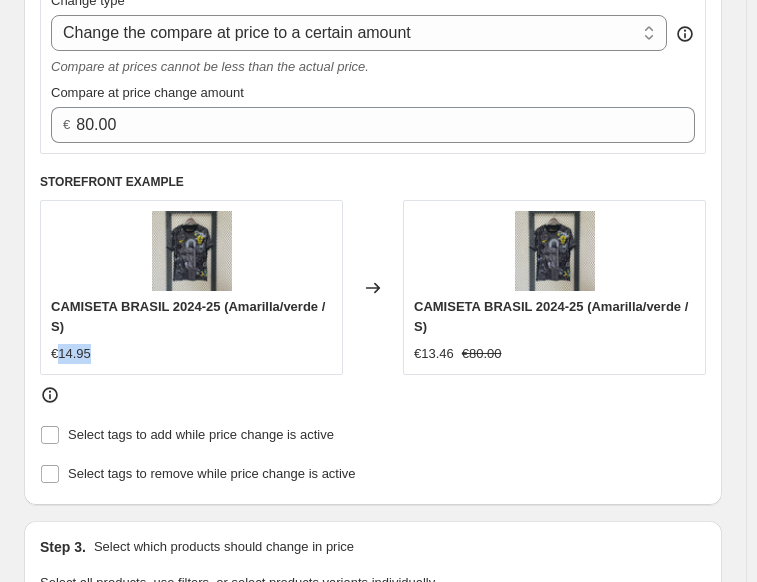scroll, scrollTop: 895, scrollLeft: 0, axis: vertical 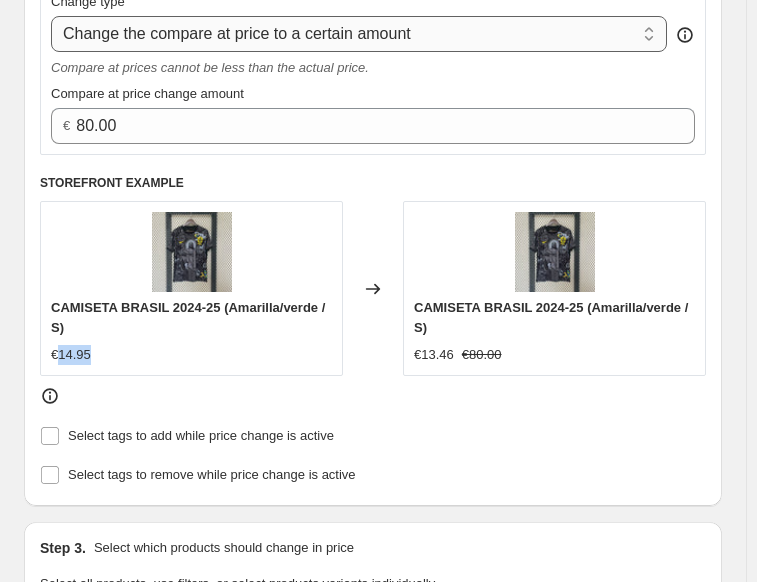 click on "Change the compare at price to the current price (sale) Change the compare at price to a certain amount Change the compare at price by a certain amount Change the compare at price by a certain percentage Change the compare at price by a certain amount relative to the actual price Change the compare at price by a certain percentage relative to the actual price Don't change the compare at price Remove the compare at price" at bounding box center (359, 34) 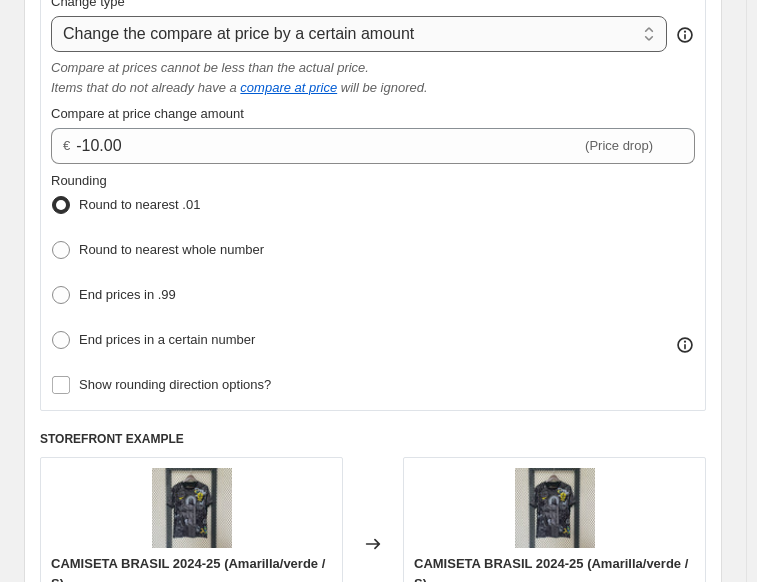 type on "-10.00" 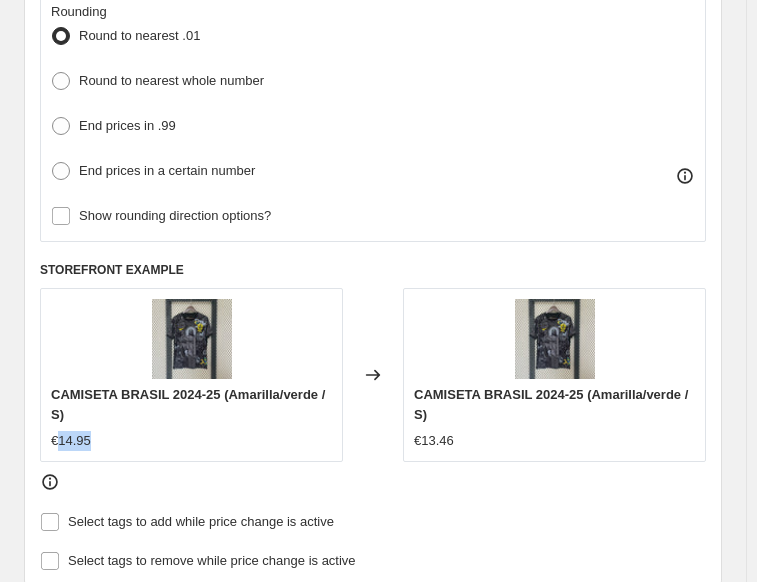 scroll, scrollTop: 854, scrollLeft: 0, axis: vertical 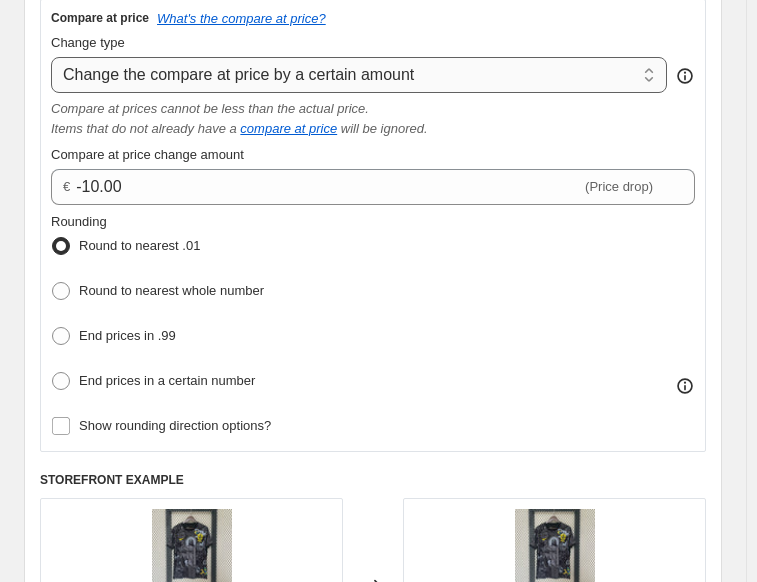 click on "Change the compare at price to the current price (sale) Change the compare at price to a certain amount Change the compare at price by a certain amount Change the compare at price by a certain percentage Change the compare at price by a certain amount relative to the actual price Change the compare at price by a certain percentage relative to the actual price Don't change the compare at price Remove the compare at price" at bounding box center (359, 75) 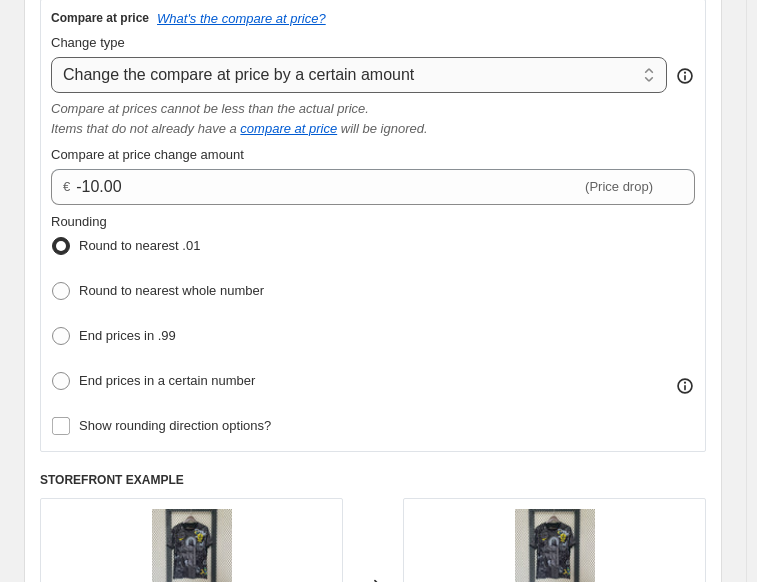 select on "percentage" 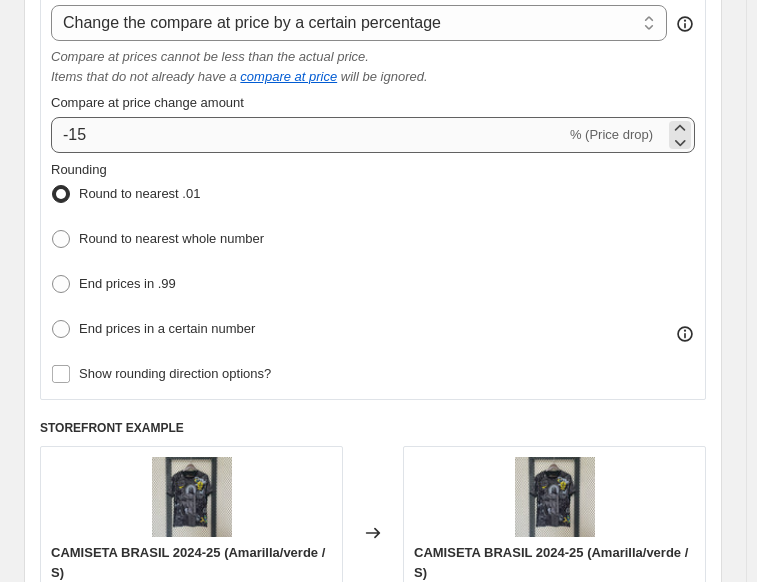 scroll, scrollTop: 831, scrollLeft: 0, axis: vertical 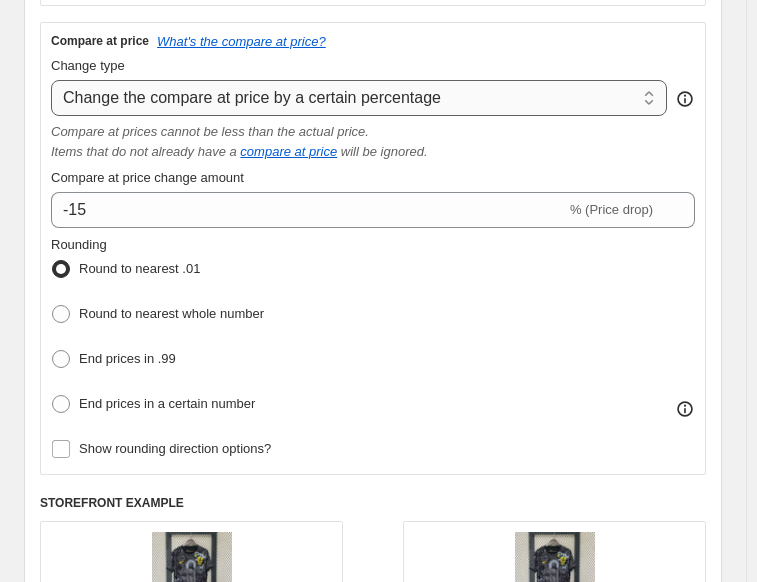 click on "Change the compare at price to the current price (sale) Change the compare at price to a certain amount Change the compare at price by a certain amount Change the compare at price by a certain percentage Change the compare at price by a certain amount relative to the actual price Change the compare at price by a certain percentage relative to the actual price Don't change the compare at price Remove the compare at price" at bounding box center (359, 98) 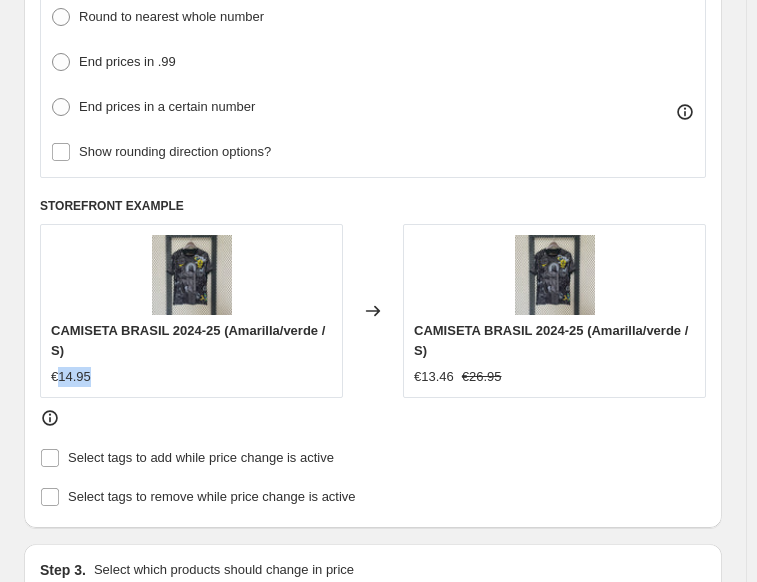 scroll, scrollTop: 1107, scrollLeft: 0, axis: vertical 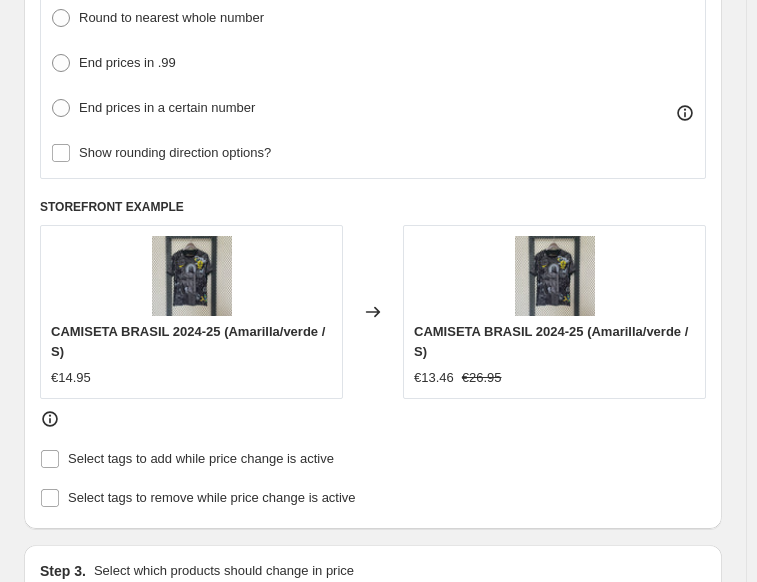click at bounding box center (373, 419) 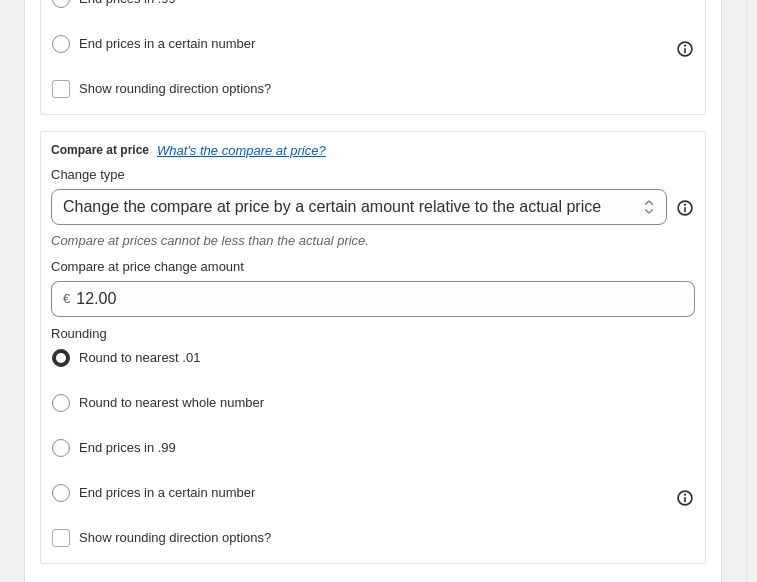 scroll, scrollTop: 827, scrollLeft: 0, axis: vertical 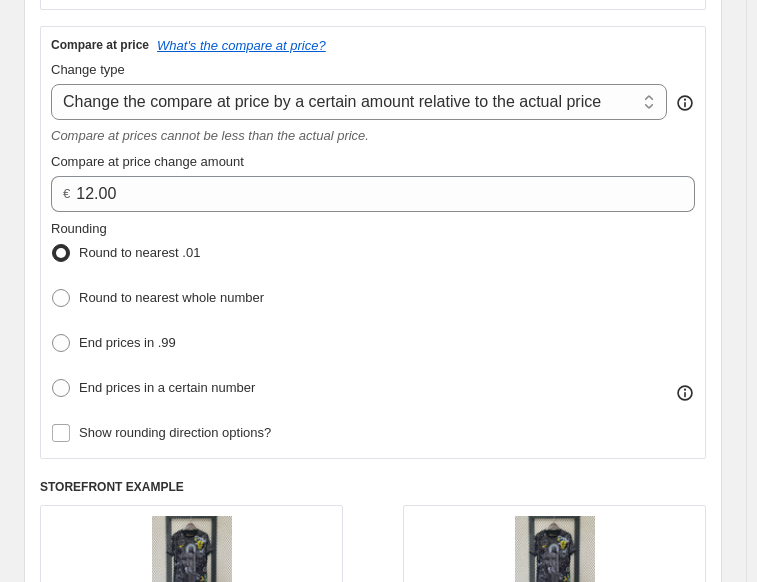 click on "Compare at price change amount [CURRENCY] [PRICE]" at bounding box center (373, 182) 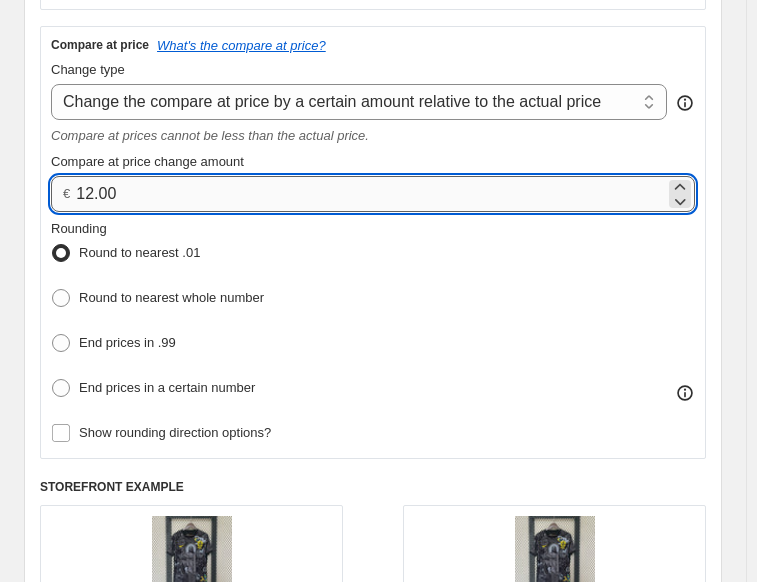 click on "12.00" at bounding box center (370, 194) 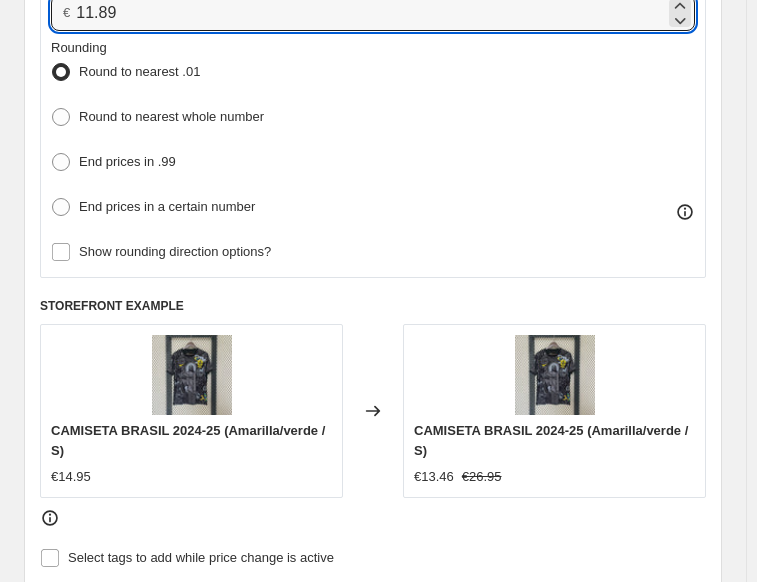 scroll, scrollTop: 1006, scrollLeft: 0, axis: vertical 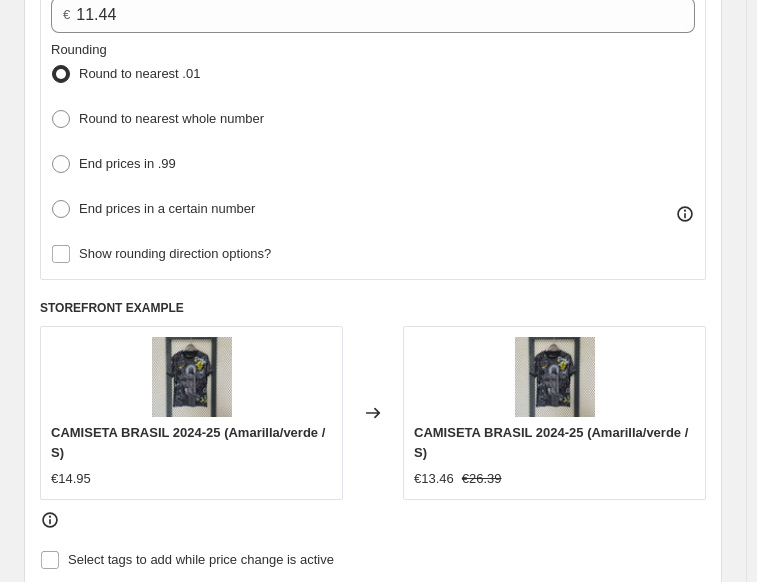 click on "Rounding Round to nearest .01 Round to nearest whole number End prices in .99 End prices in a certain number" at bounding box center (373, 132) 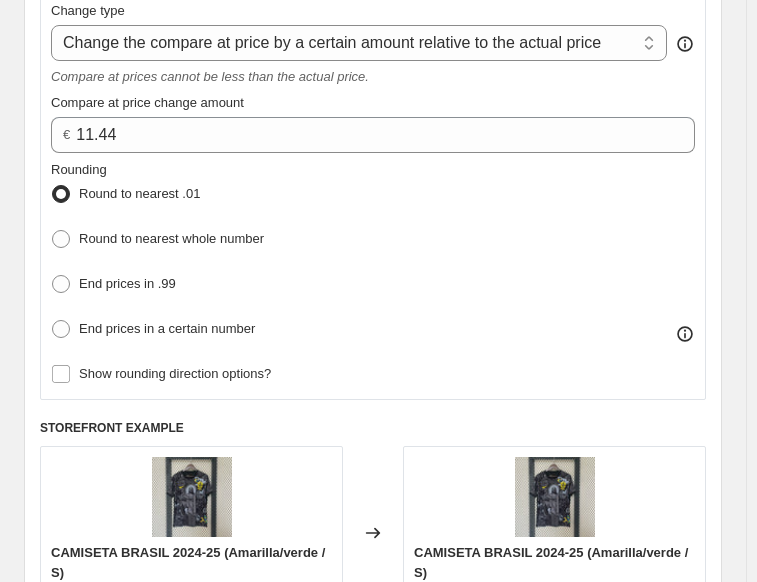 scroll, scrollTop: 972, scrollLeft: 0, axis: vertical 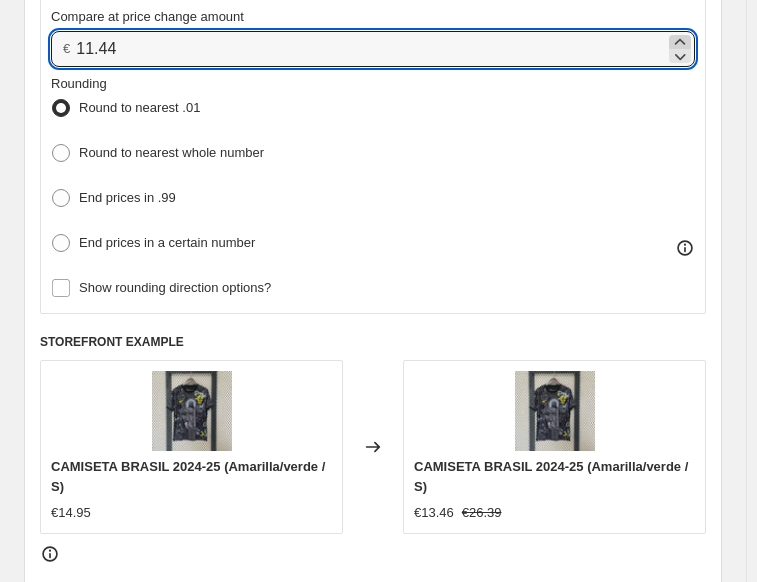 click 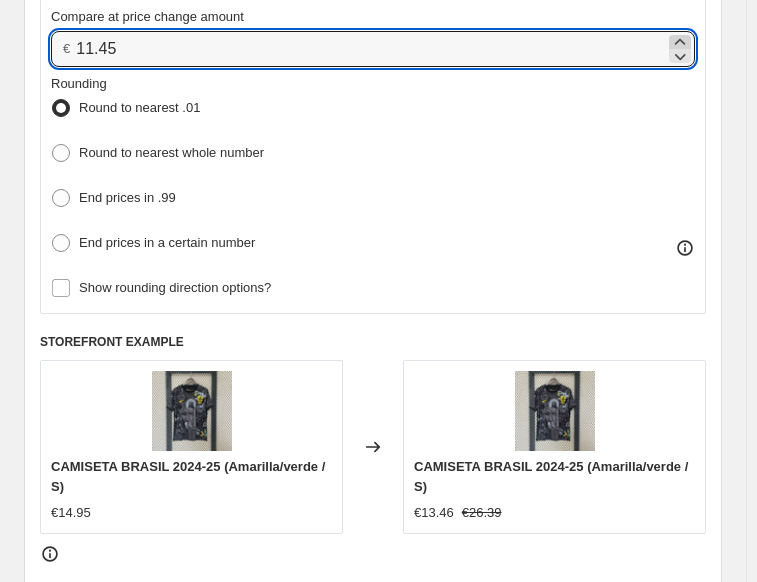 click 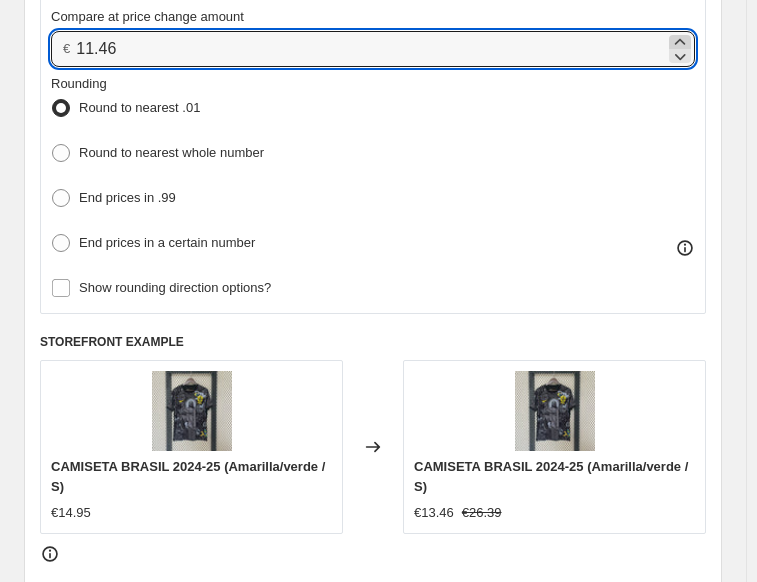 click 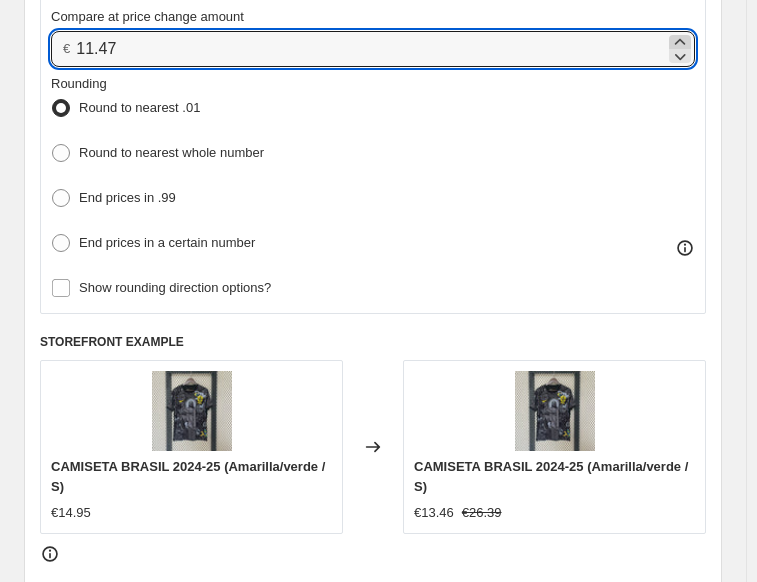 click 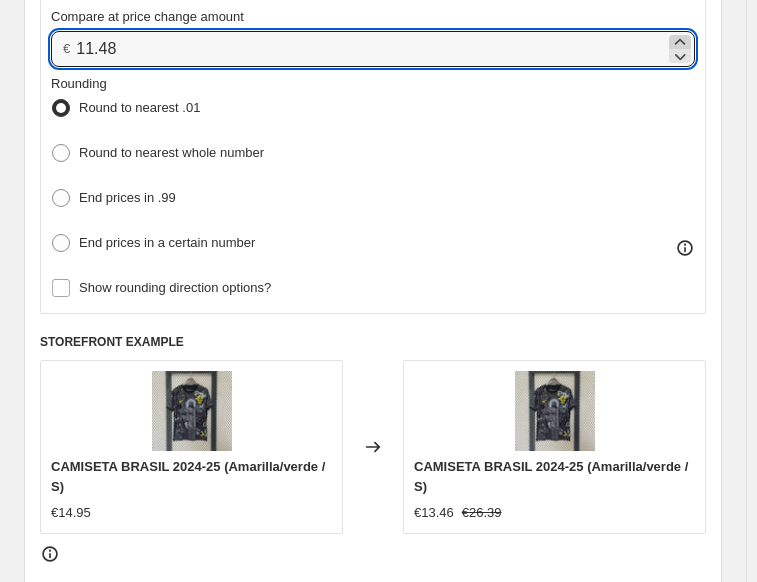 click 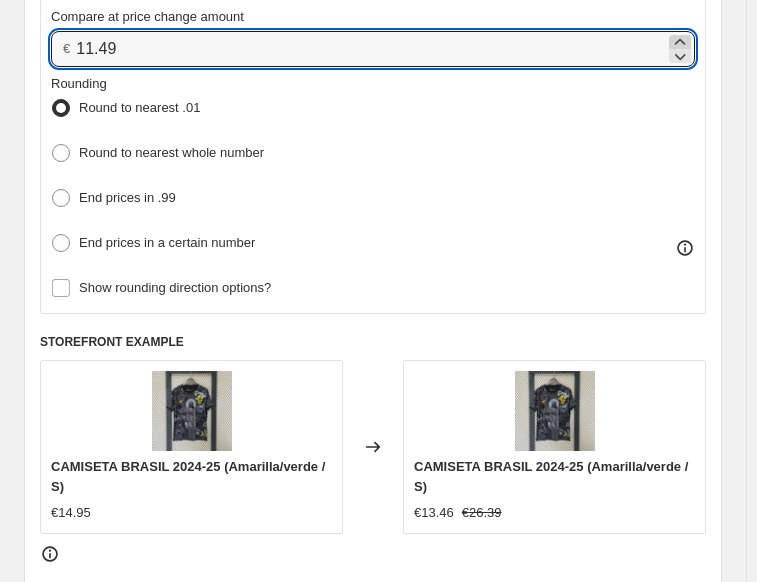 click 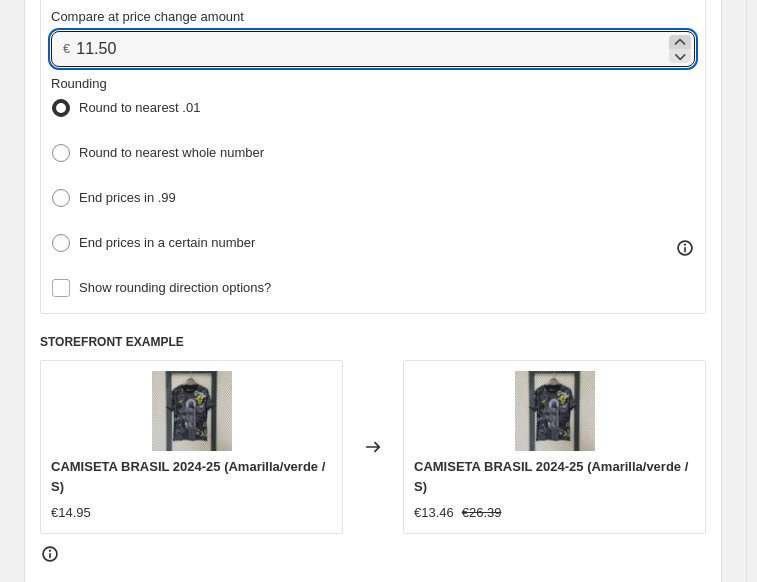 click 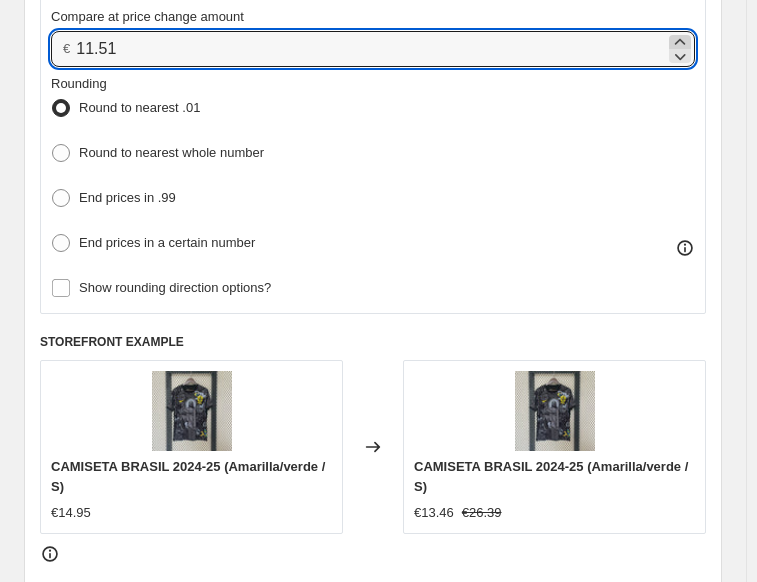 click 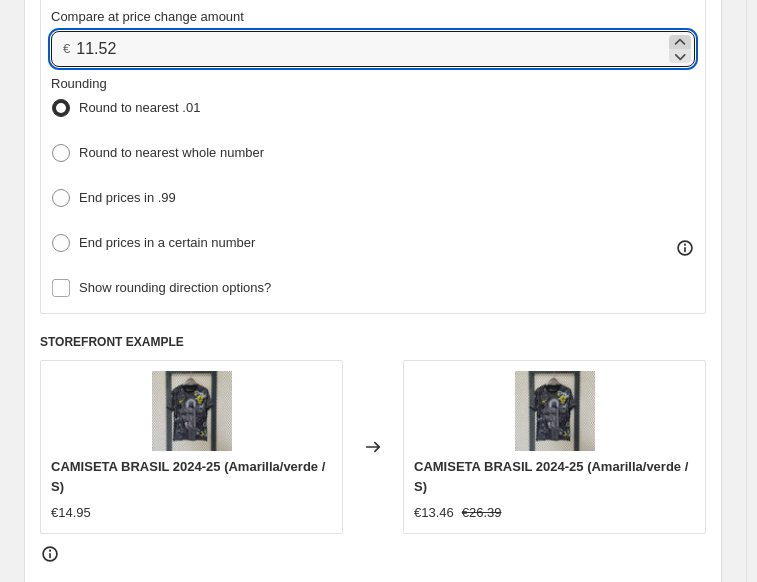click 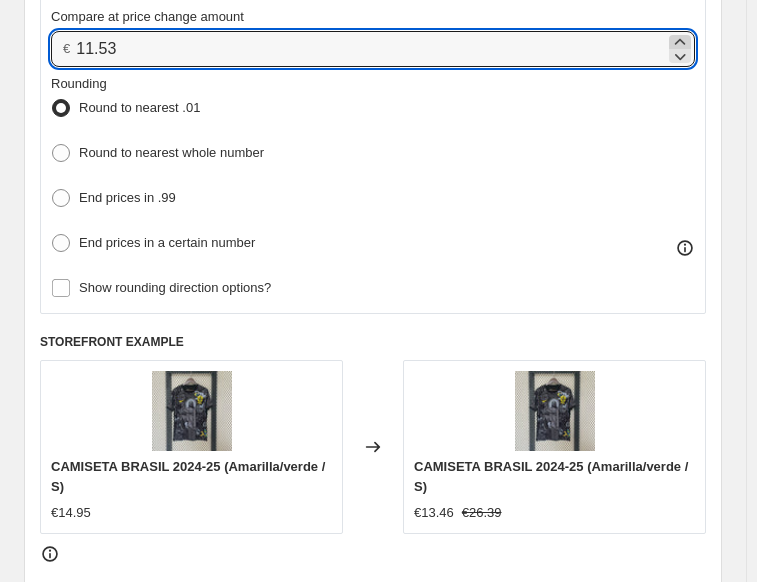 click 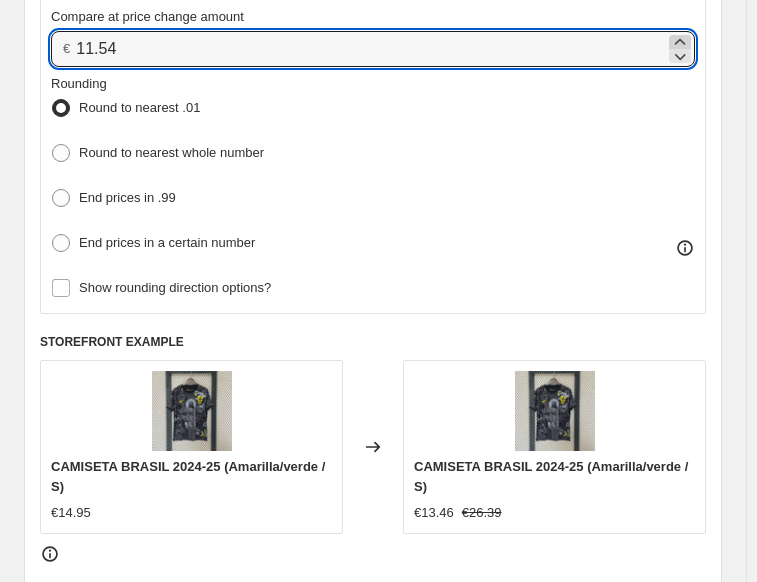 click 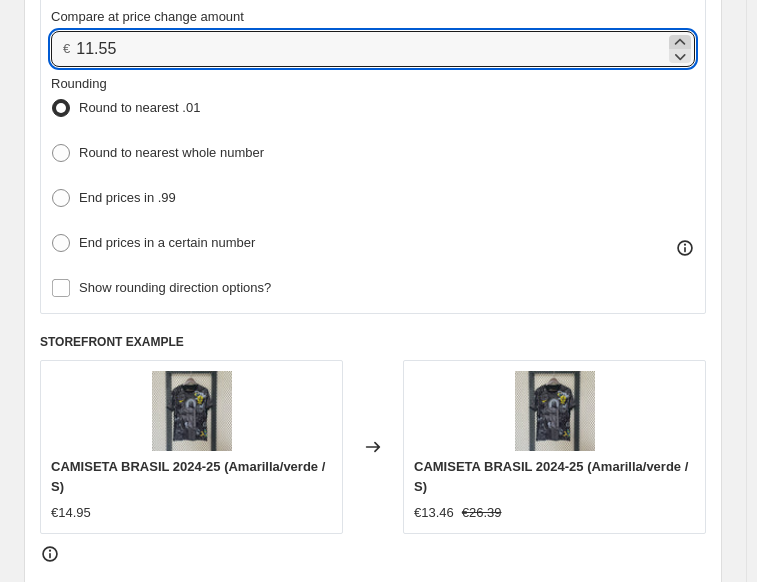 click 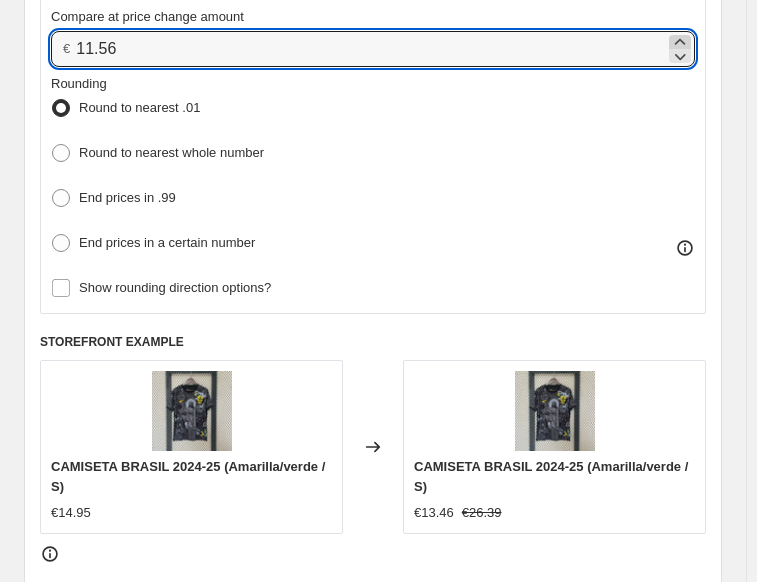 click 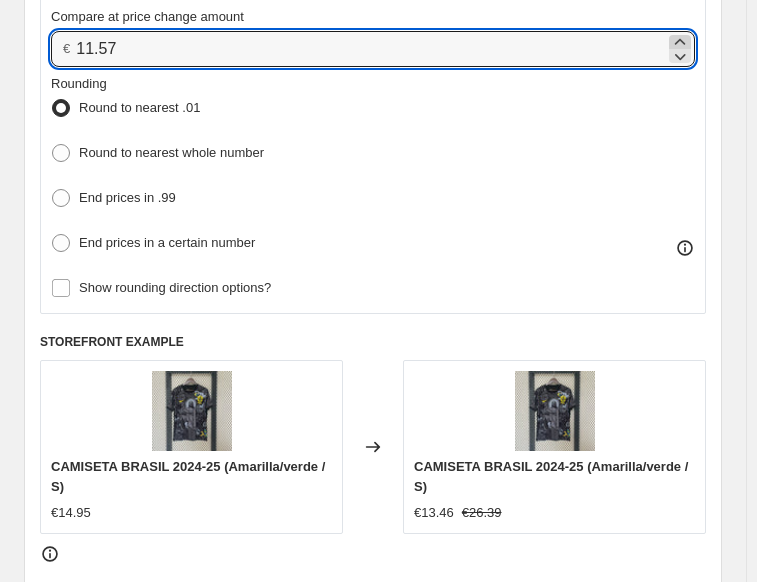 click 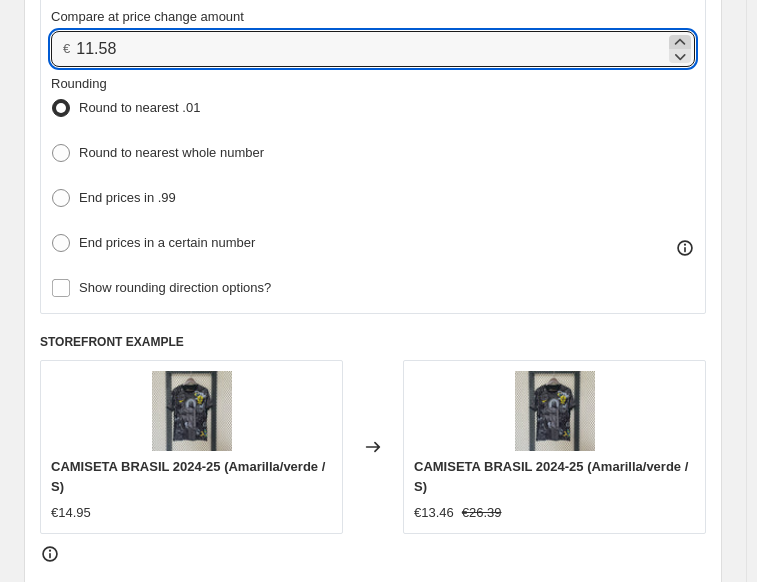 click 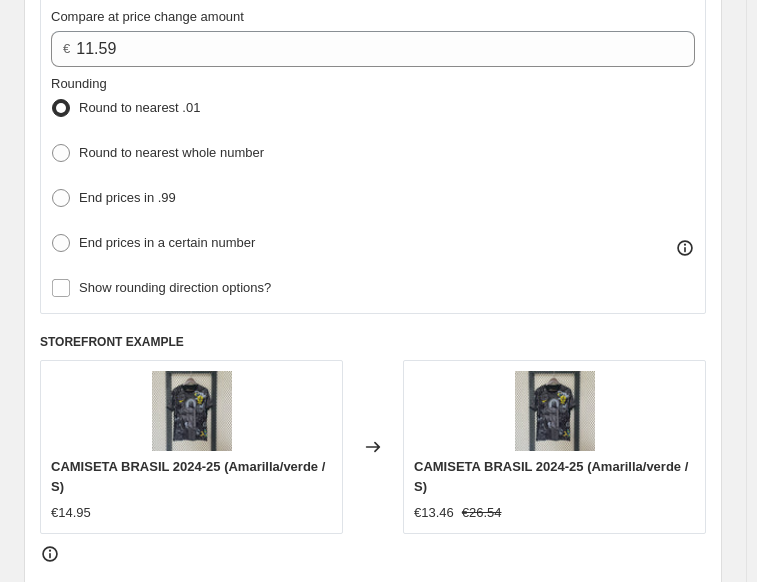 click on "Rounding Round to nearest .01 Round to nearest whole number End prices in .99 End prices in a certain number" at bounding box center (373, 166) 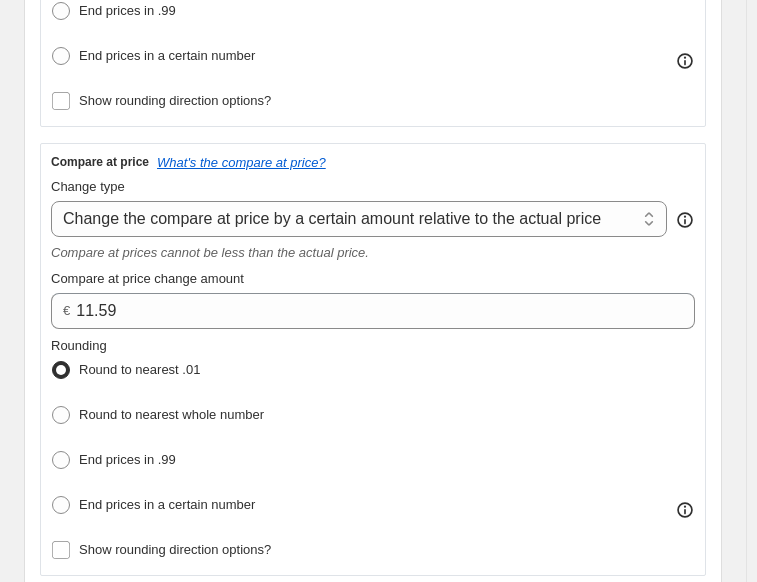 scroll, scrollTop: 712, scrollLeft: 0, axis: vertical 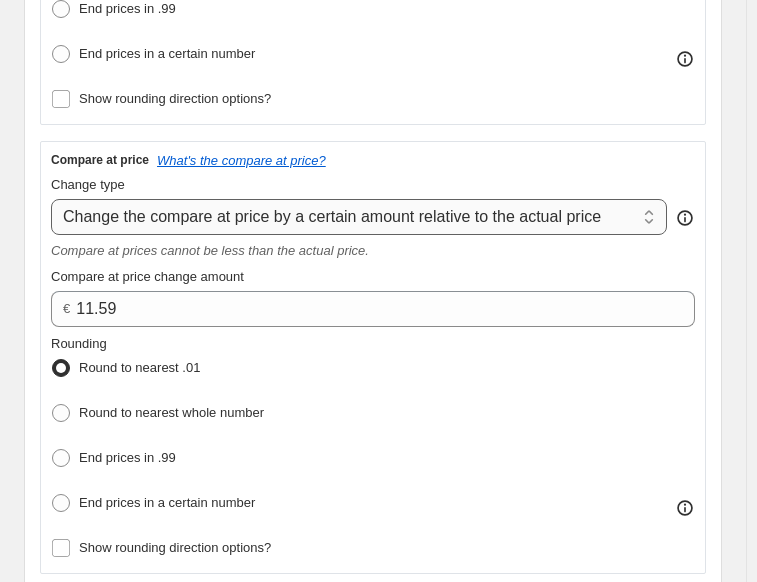 click on "Change the compare at price to the current price (sale) Change the compare at price to a certain amount Change the compare at price by a certain amount Change the compare at price by a certain percentage Change the compare at price by a certain amount relative to the actual price Change the compare at price by a certain percentage relative to the actual price Don't change the compare at price Remove the compare at price" at bounding box center (359, 217) 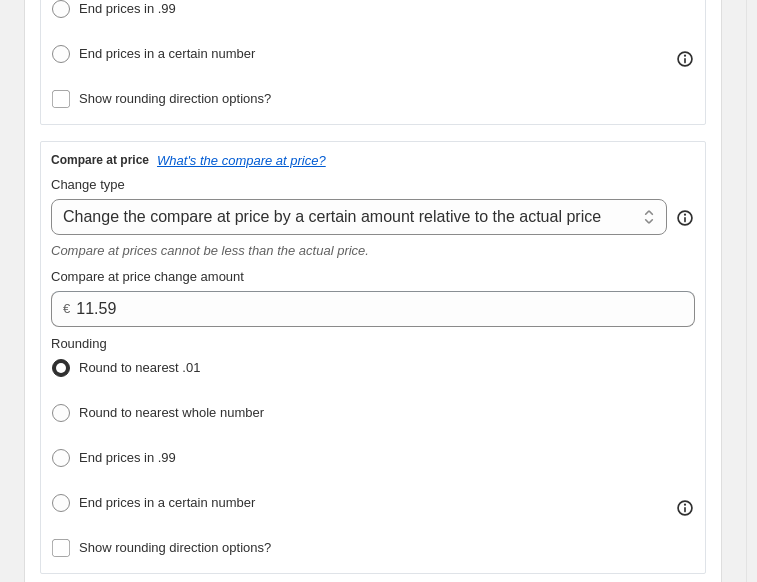 click on "Compare at price What's the compare at price?" at bounding box center [373, 160] 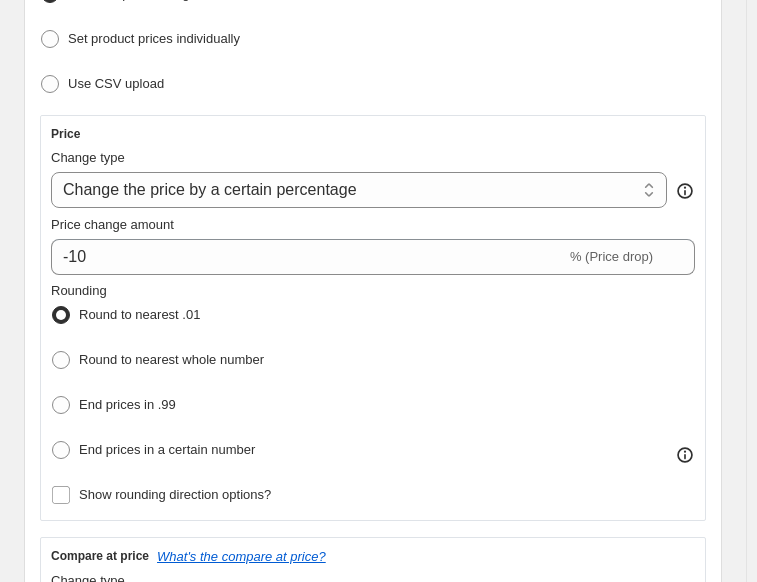 scroll, scrollTop: 312, scrollLeft: 0, axis: vertical 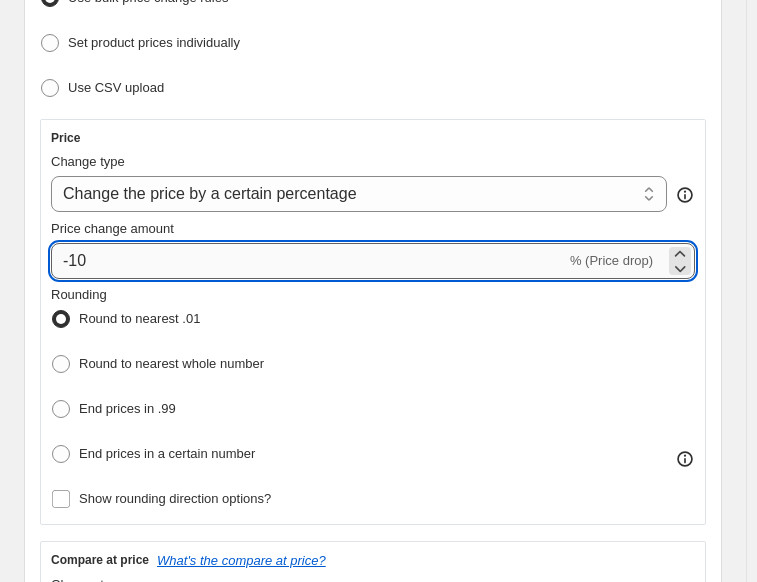 click on "-10" at bounding box center [308, 261] 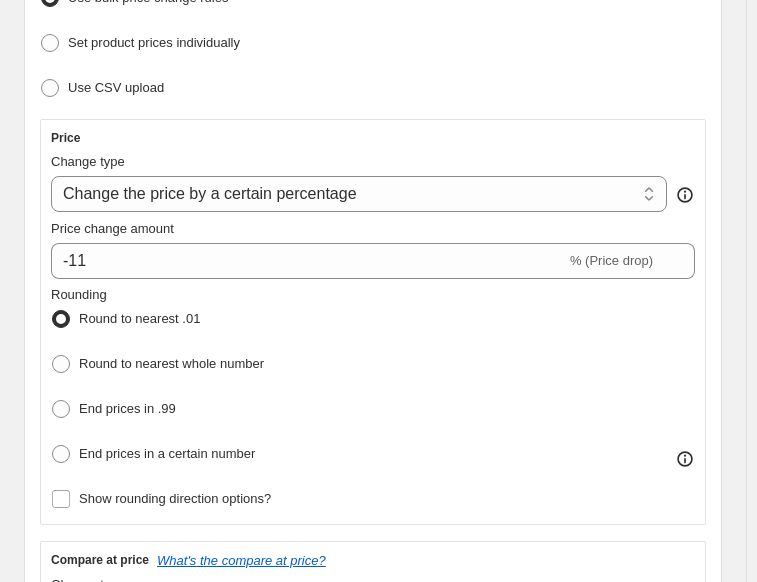 click on "Rounding Round to nearest .01 Round to nearest whole number End prices in .99 End prices in a certain number" at bounding box center (373, 377) 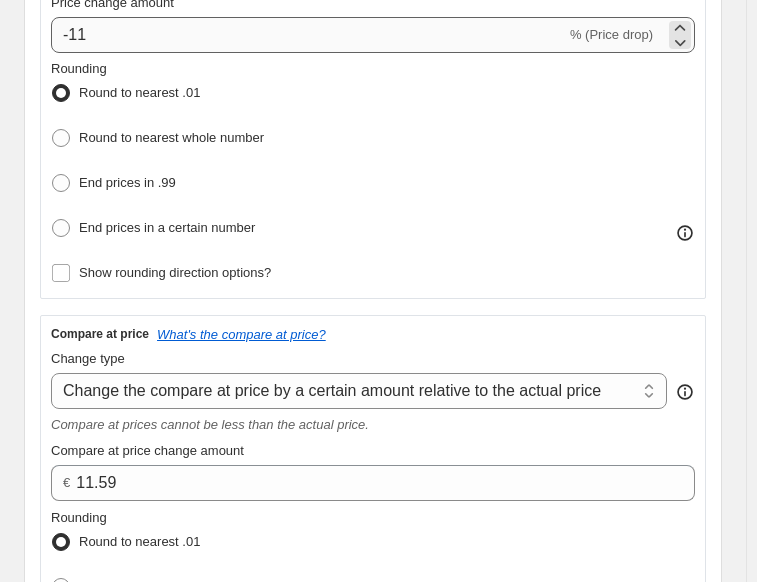 scroll, scrollTop: 536, scrollLeft: 0, axis: vertical 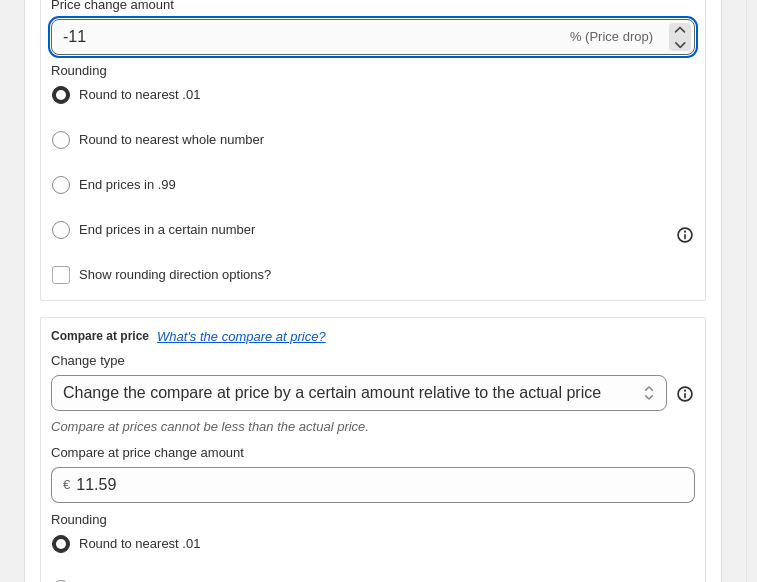 click on "-11" at bounding box center (308, 37) 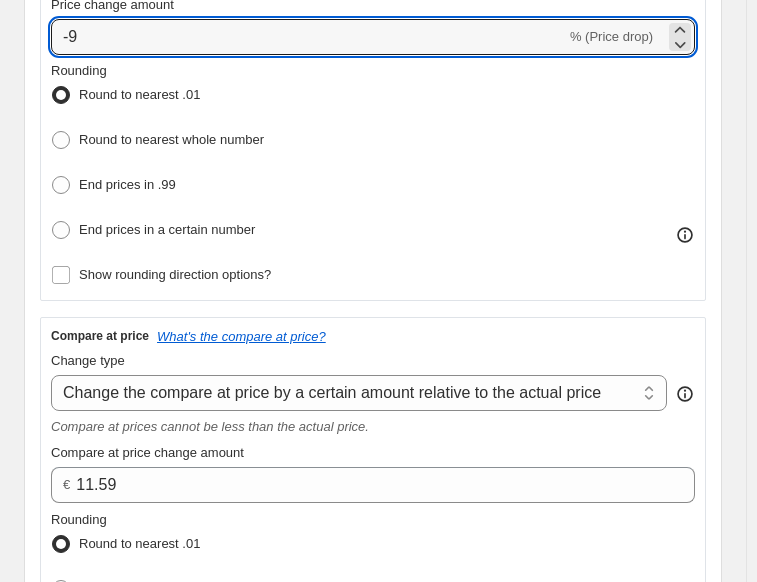 type on "-9" 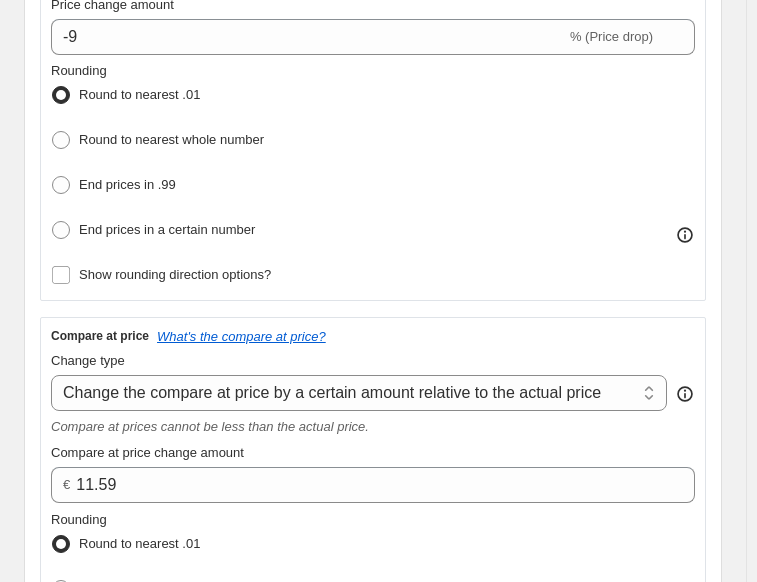 click on "Round to nearest .01" at bounding box center (139, 94) 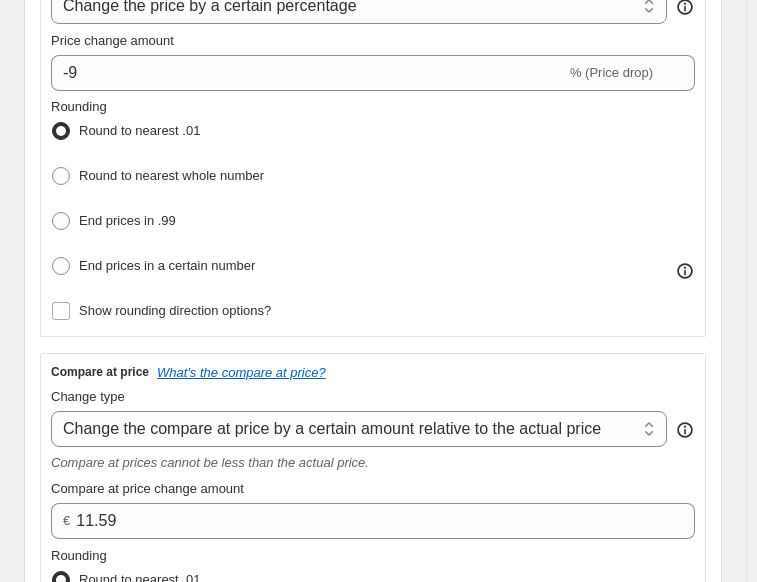 scroll, scrollTop: 499, scrollLeft: 0, axis: vertical 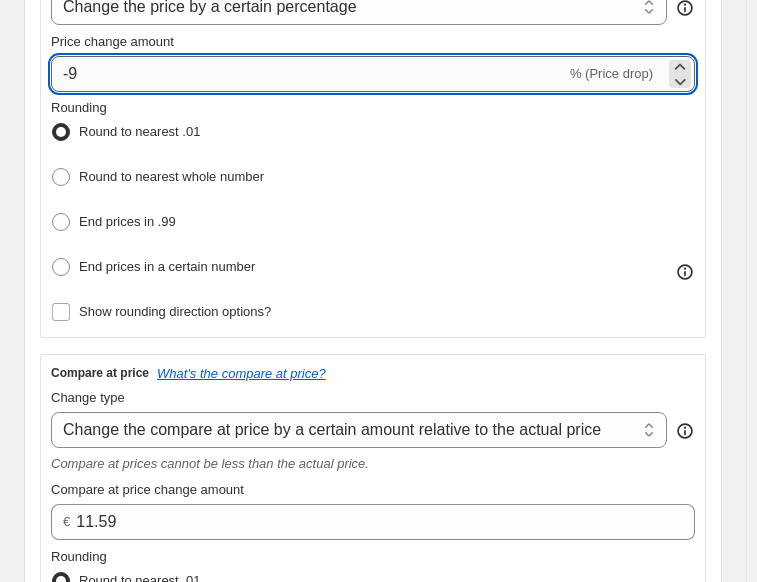 click on "-9" at bounding box center (308, 74) 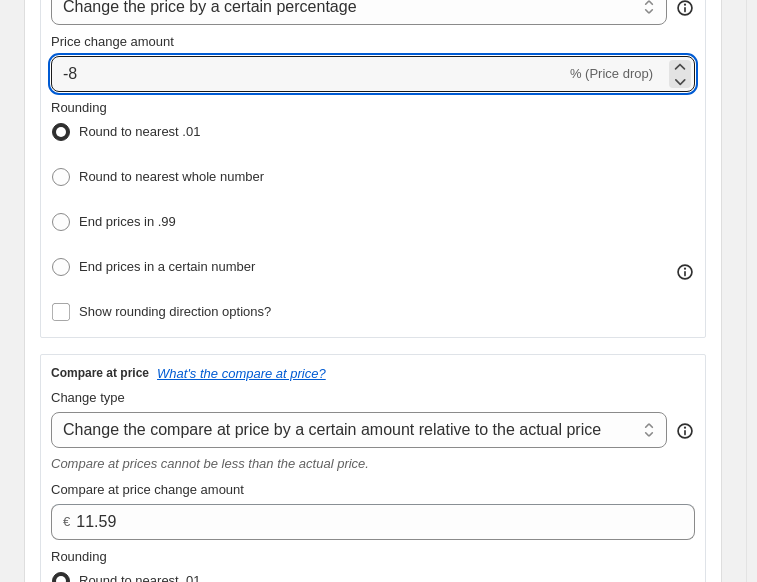 type on "-8" 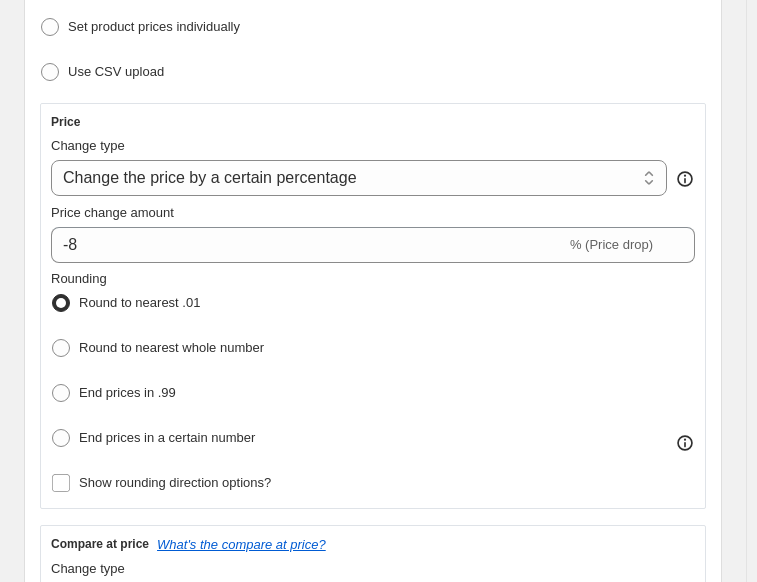 scroll, scrollTop: 330, scrollLeft: 0, axis: vertical 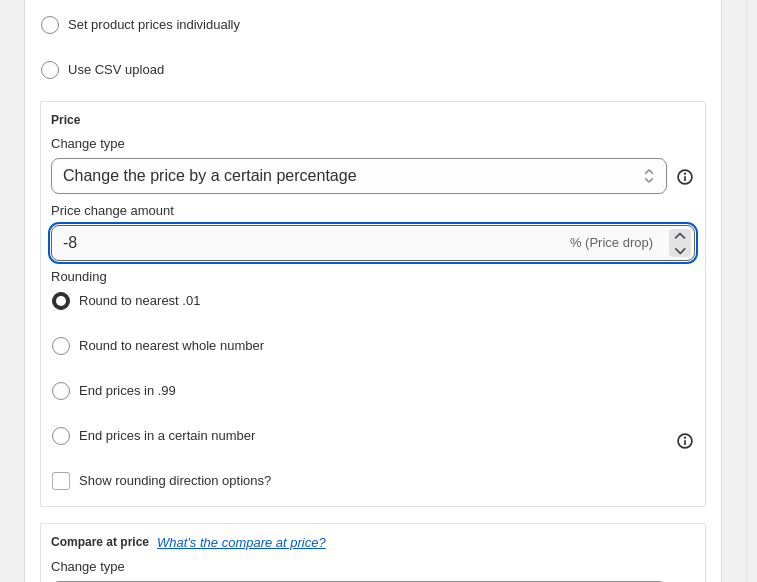 click on "-8" at bounding box center (308, 243) 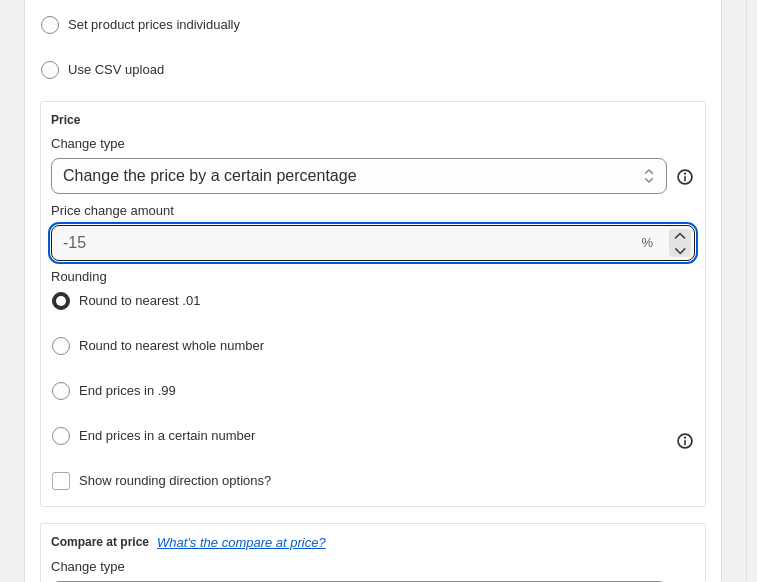 type on "0" 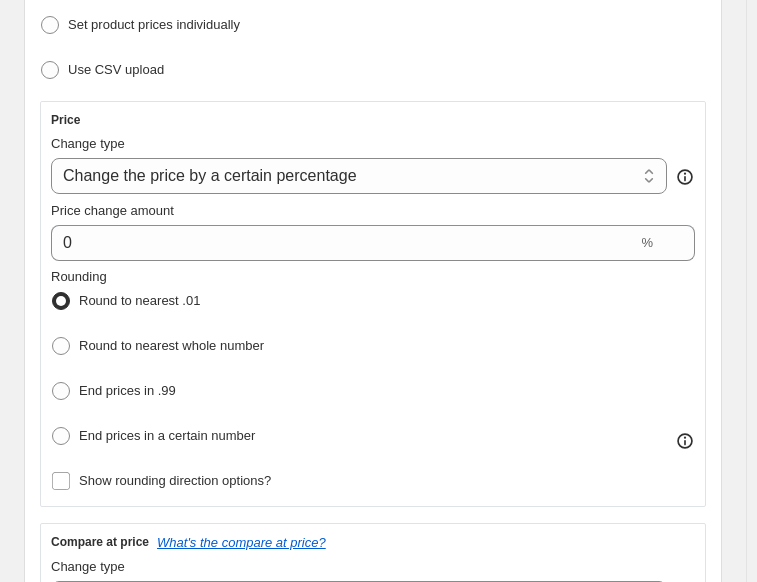 click on "Rounding Round to nearest .01 Round to nearest whole number End prices in .99 End prices in a certain number" at bounding box center (157, 359) 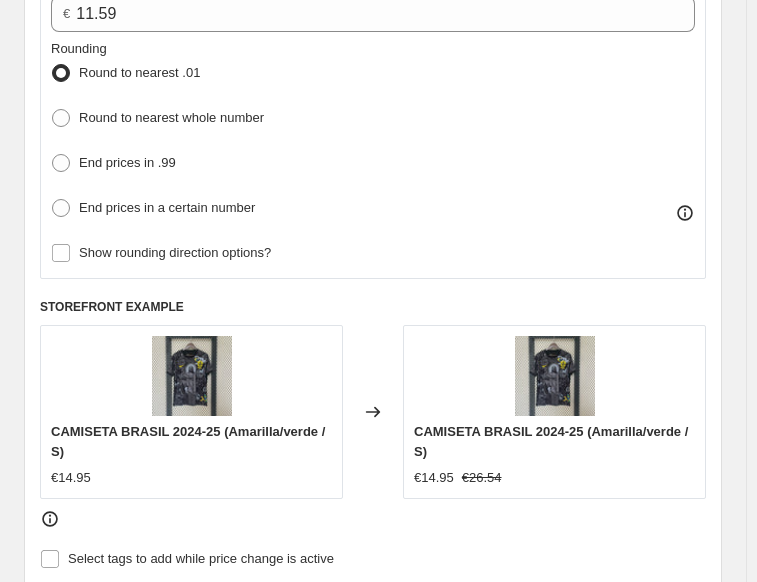 scroll, scrollTop: 986, scrollLeft: 0, axis: vertical 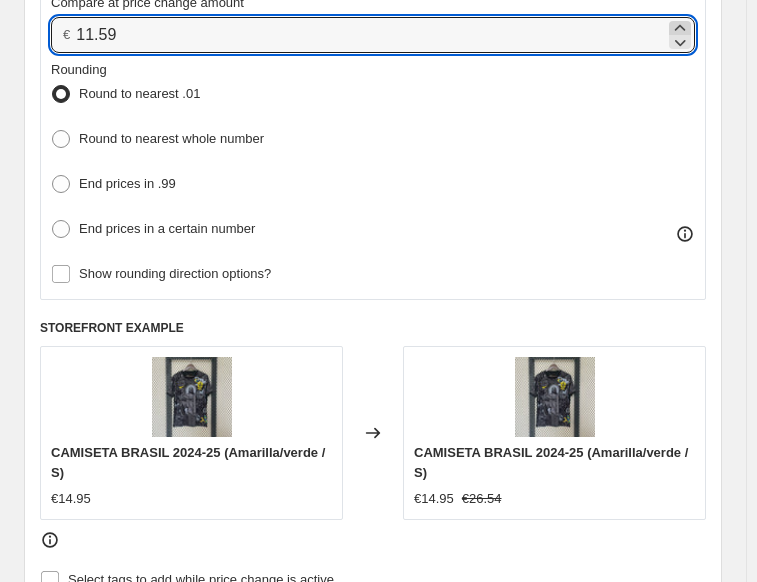 click 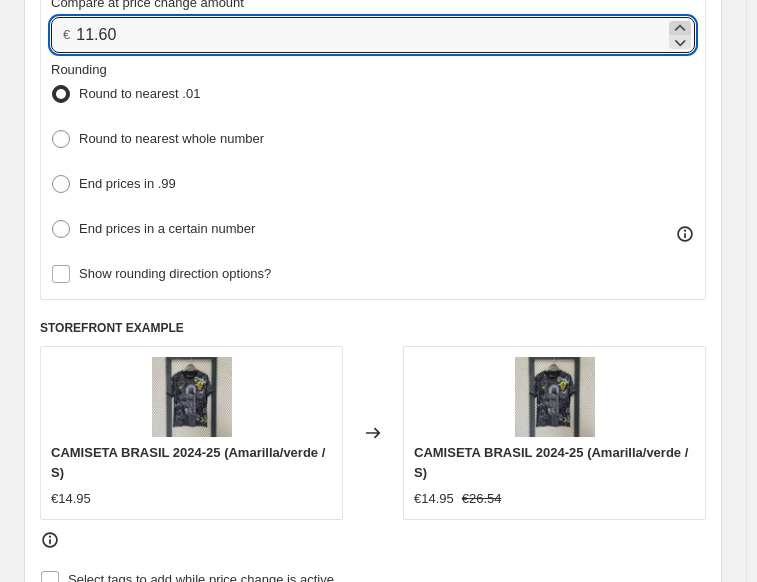 click 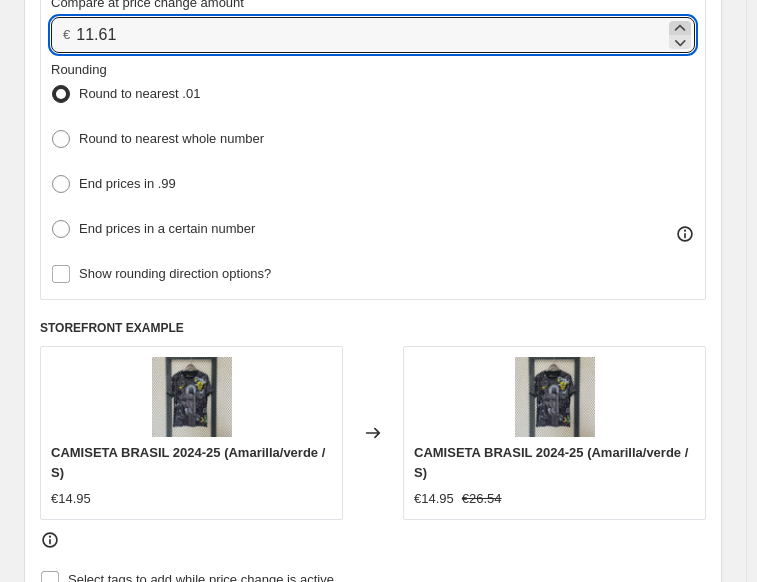 click 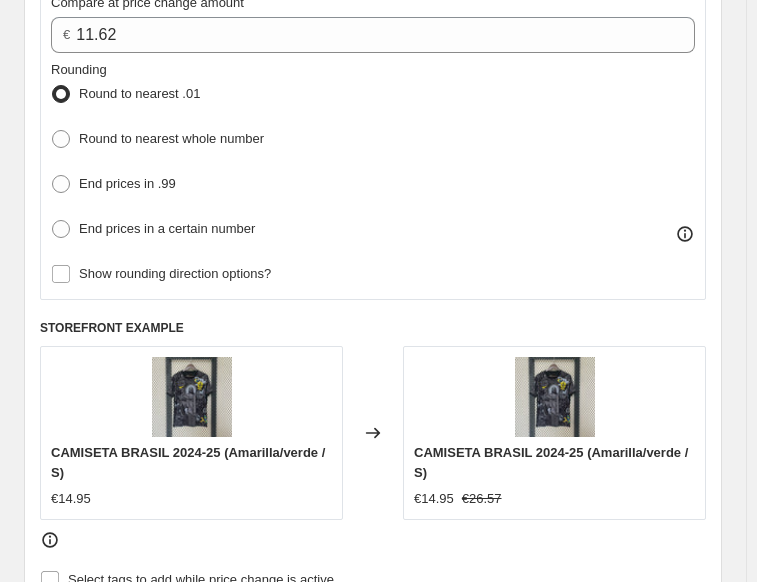click on "Rounding Round to nearest .01 Round to nearest whole number End prices in .99 End prices in a certain number" at bounding box center (373, 152) 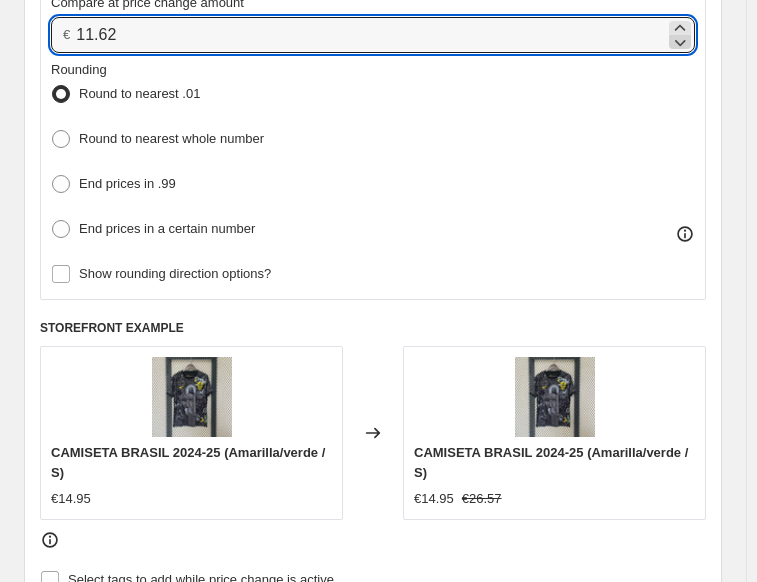 click 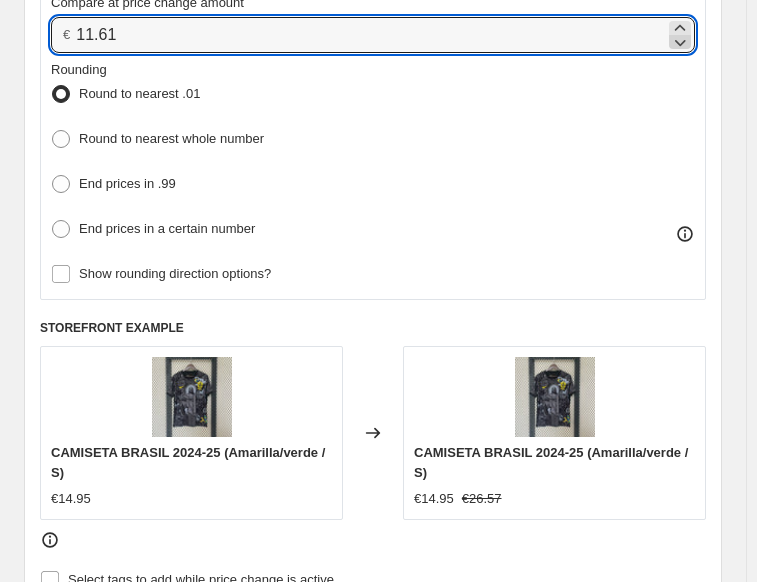 click 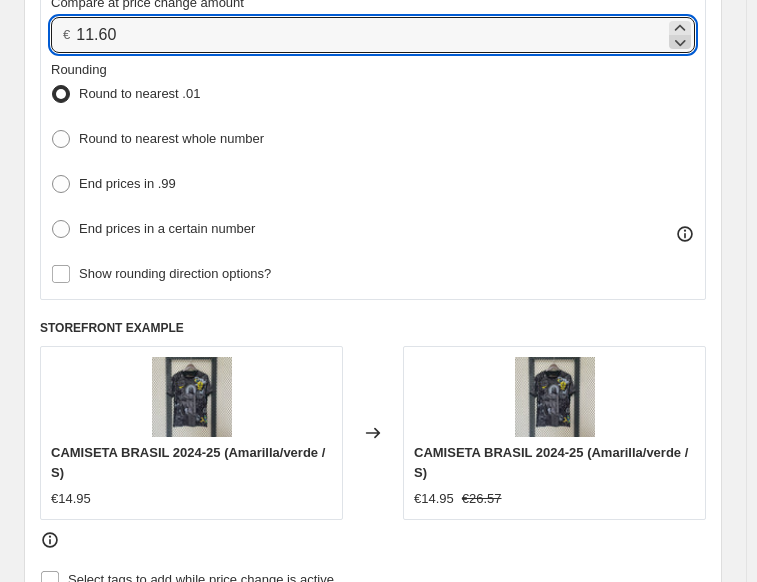 click 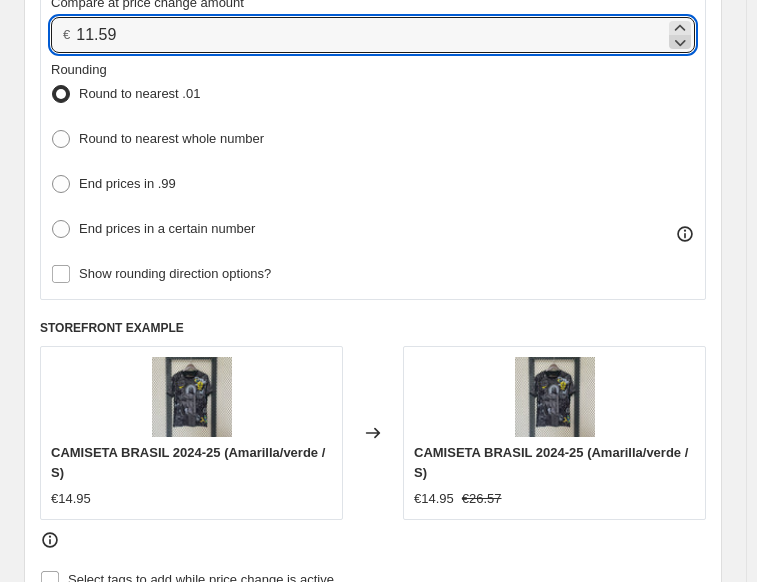 click 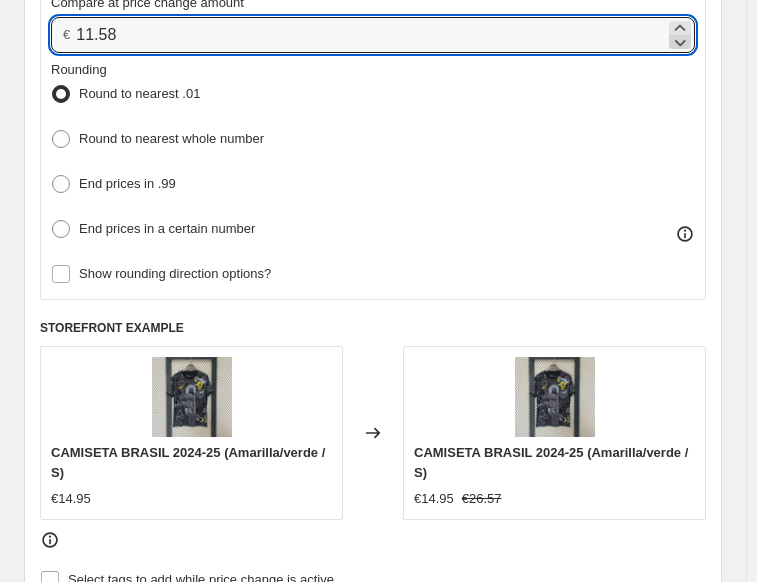 click 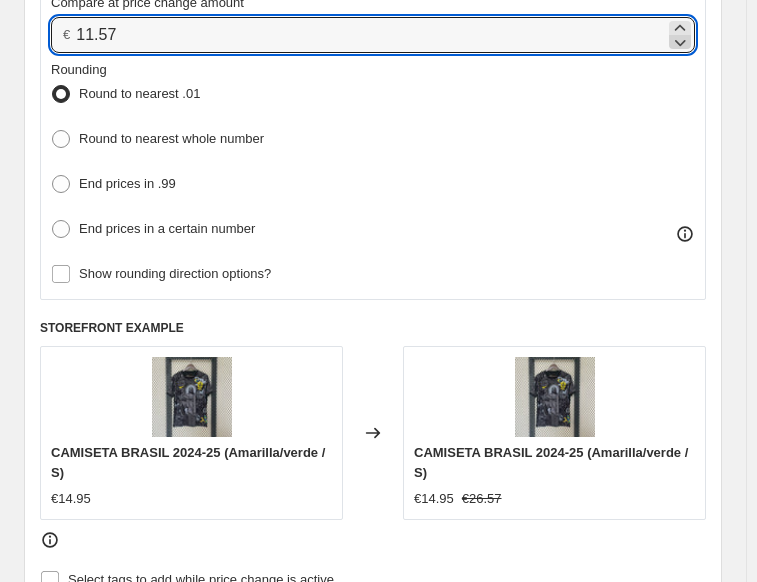 click 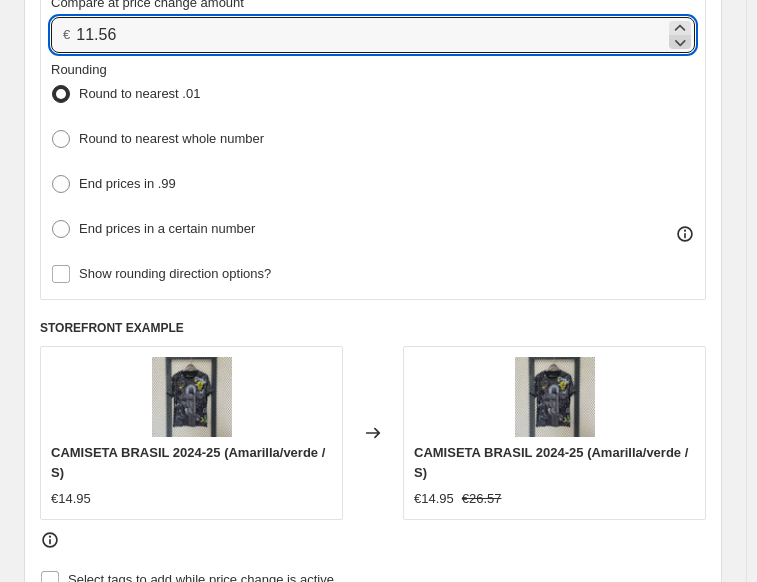 click 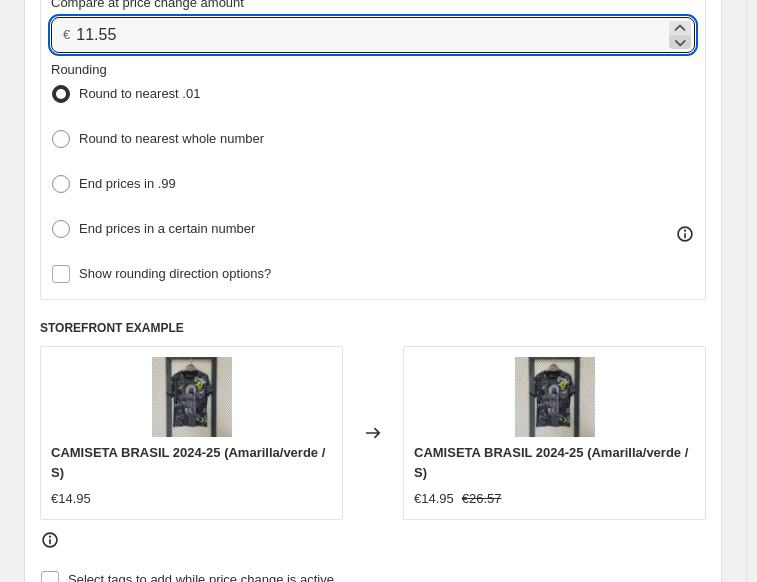 click 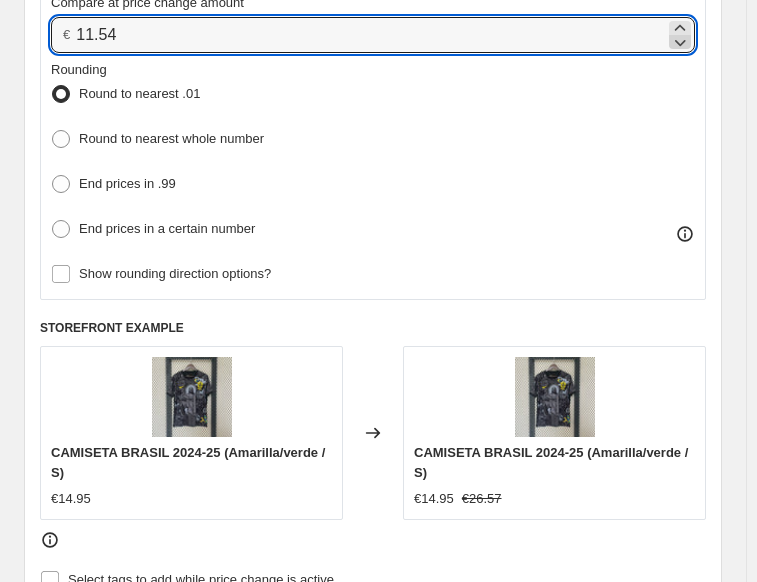 click 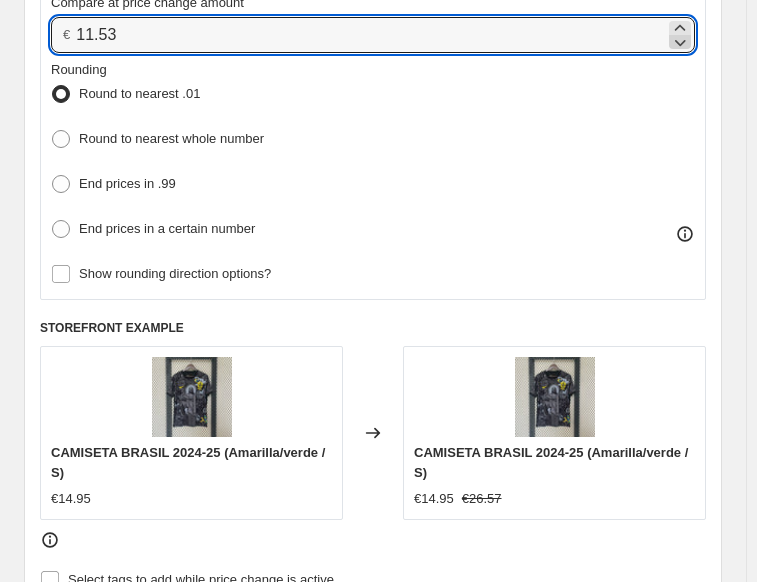 click 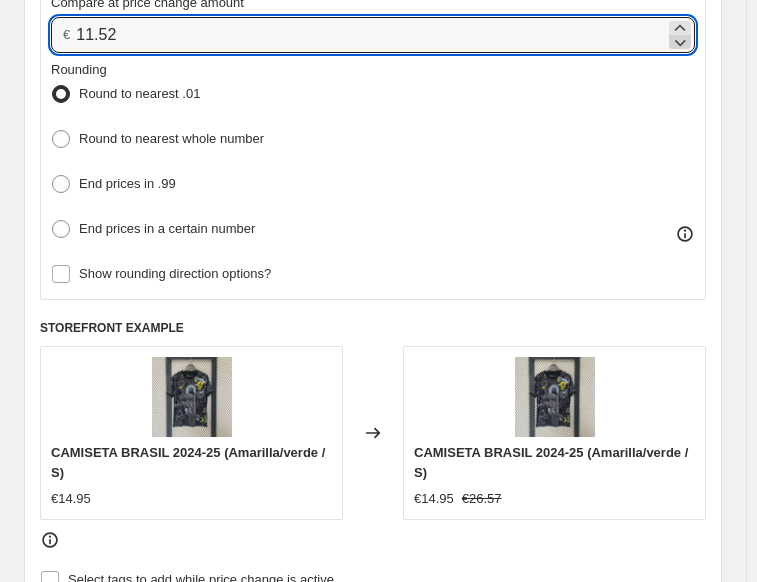 click 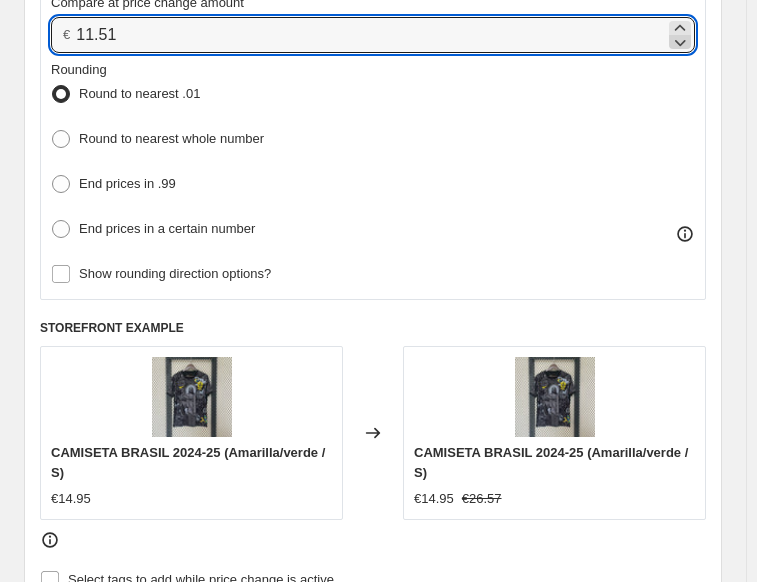 click 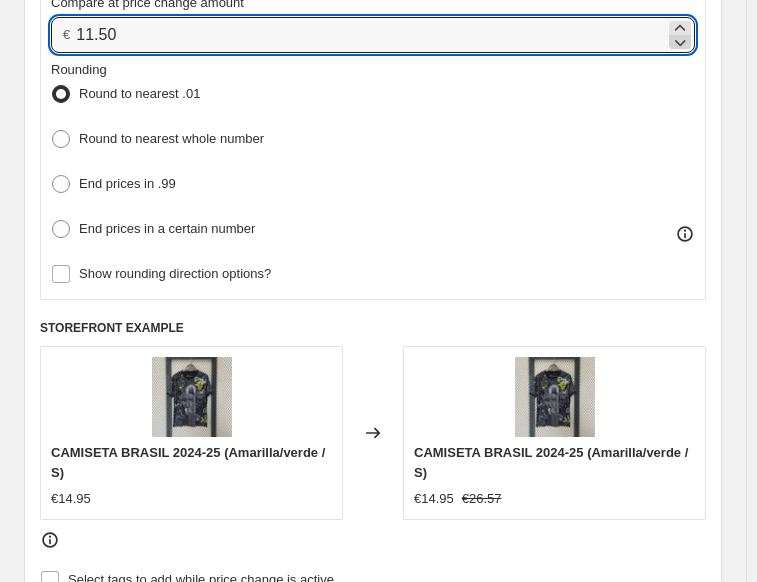 click 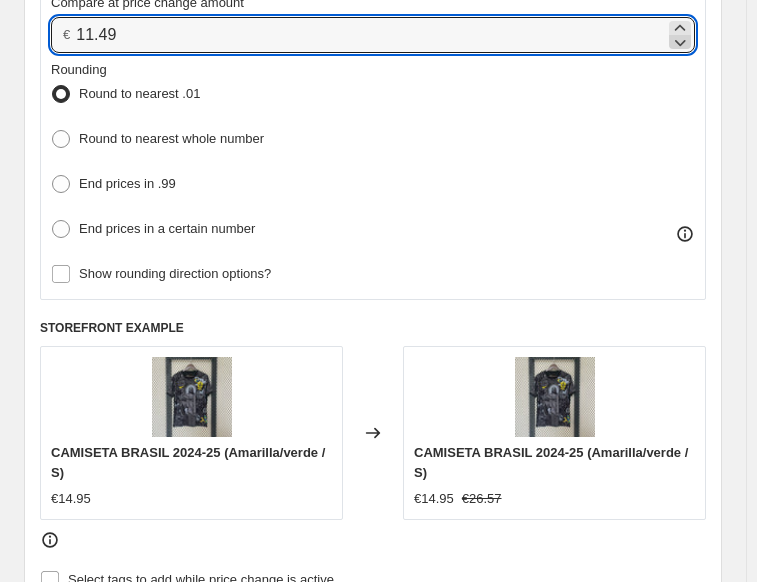 click 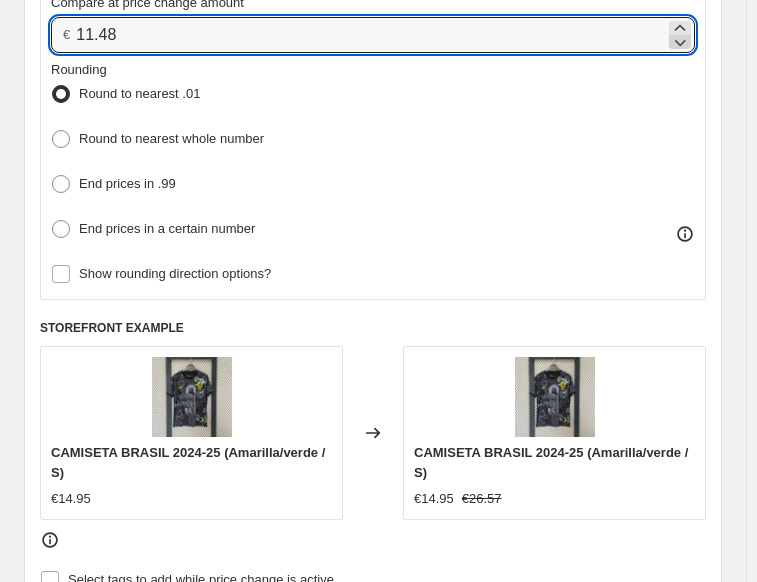 click 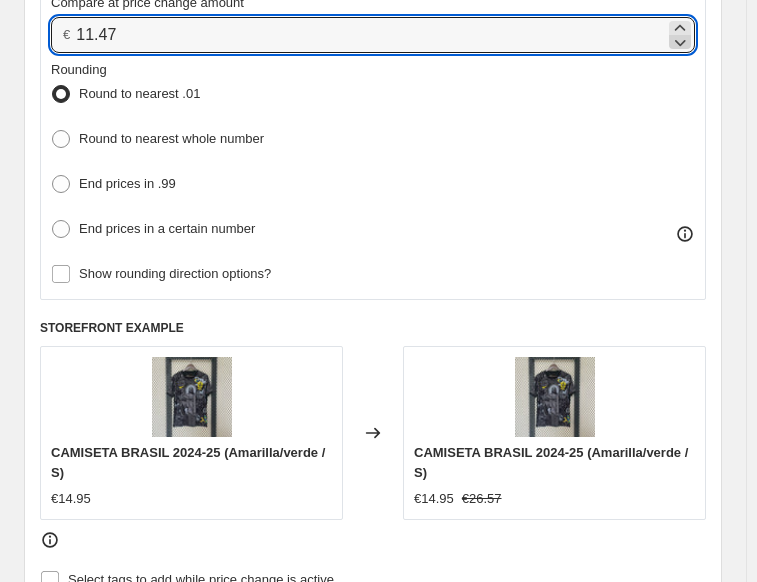 click 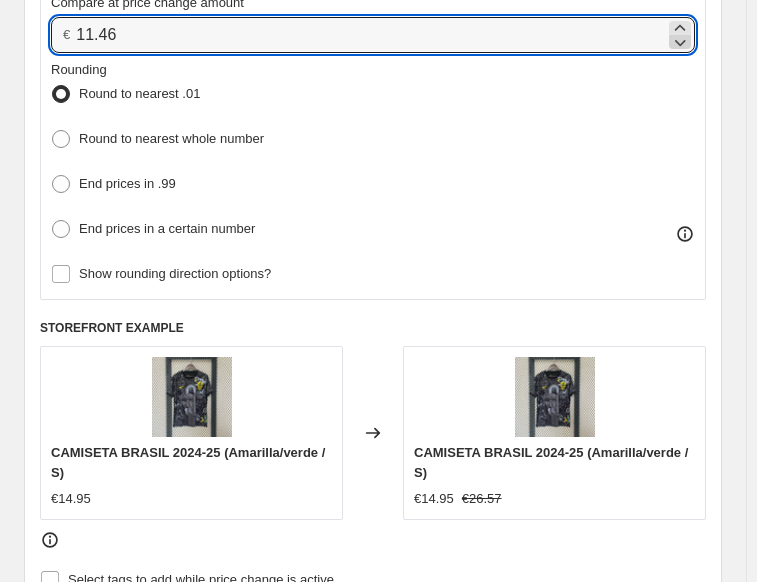 click 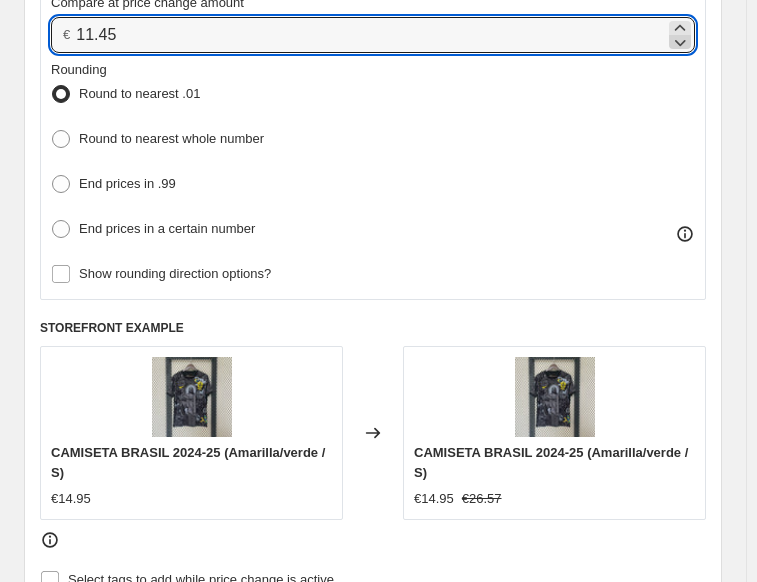 click 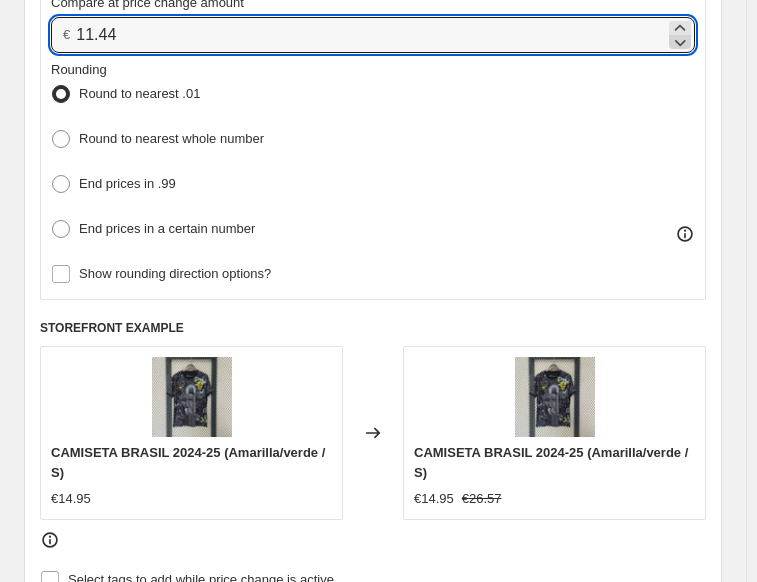 click 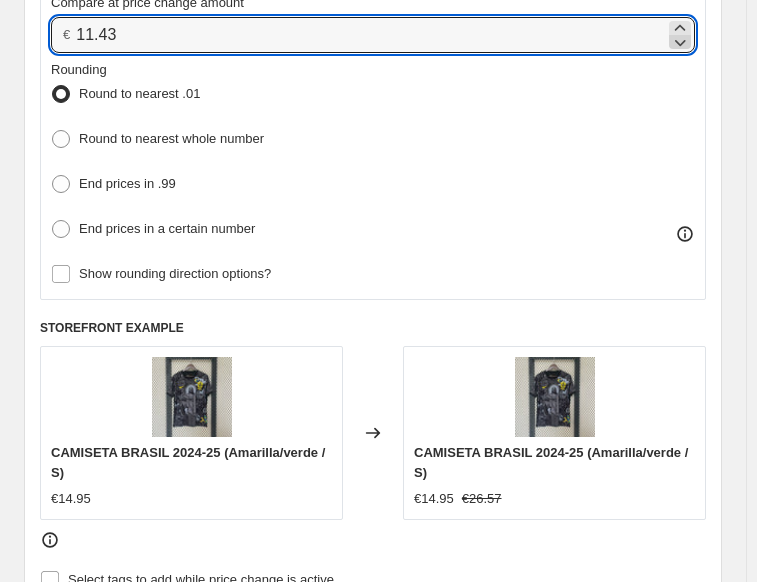 click 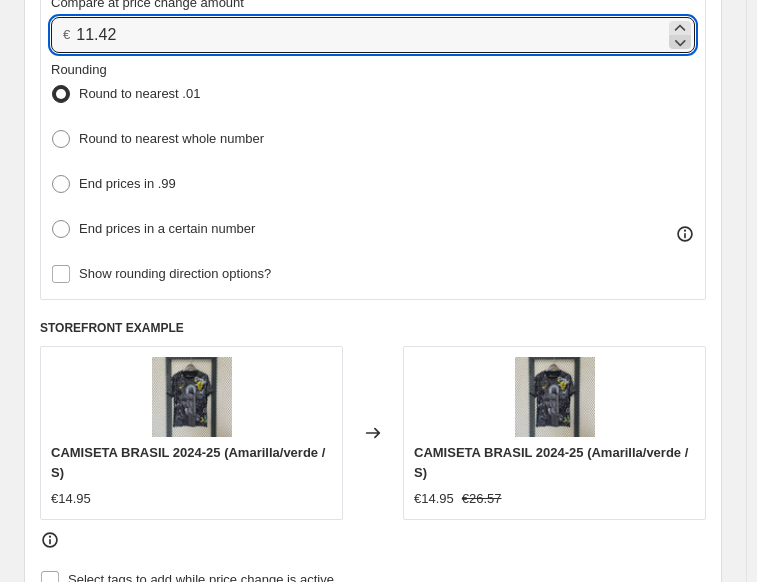 click 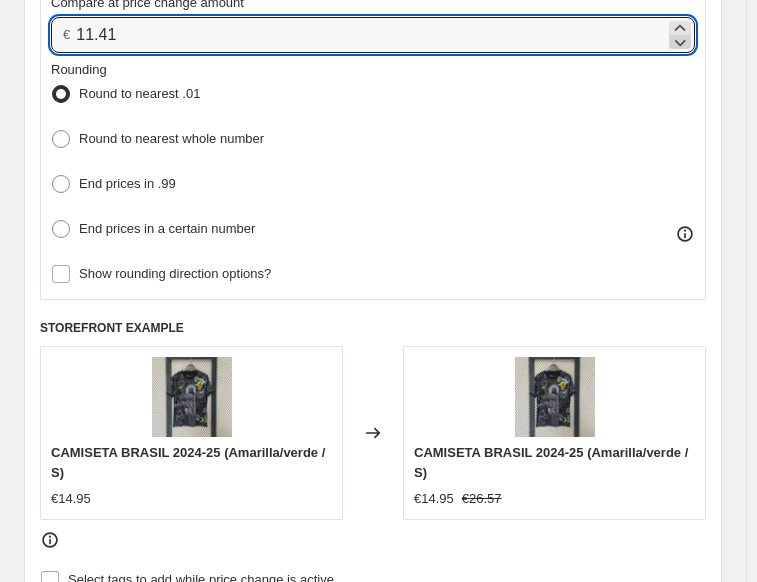 click 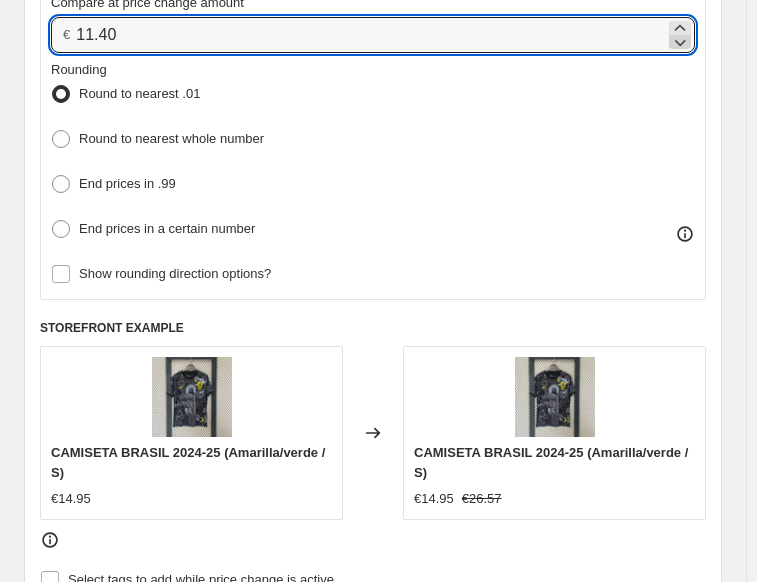 click 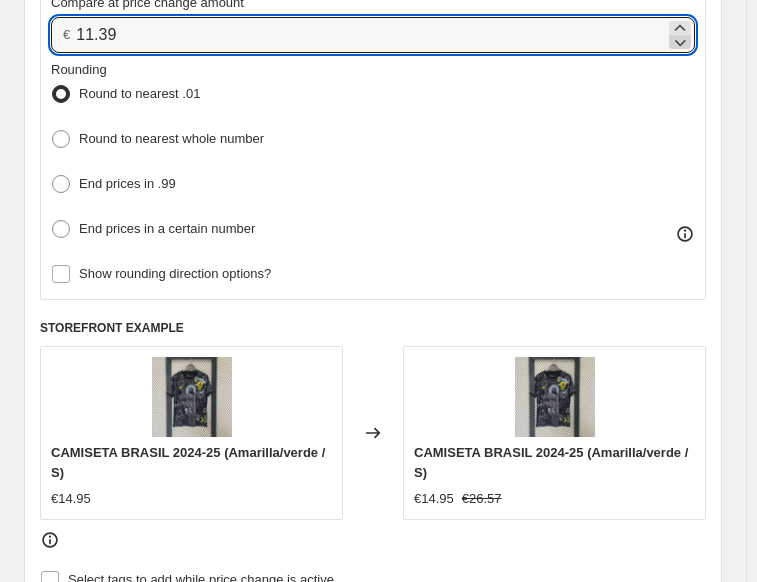 click 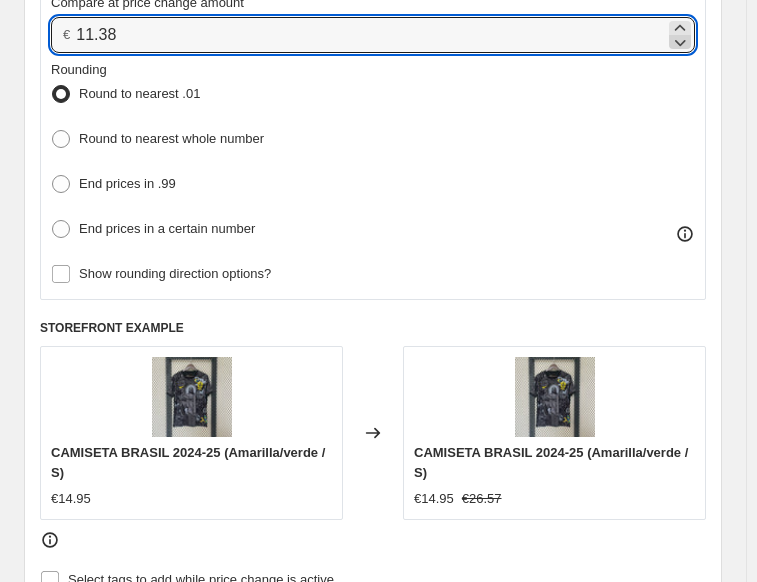 click 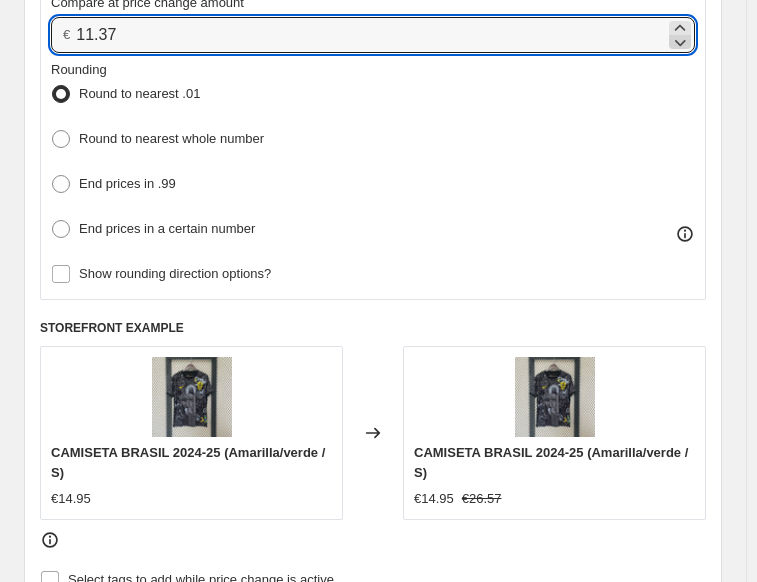 click 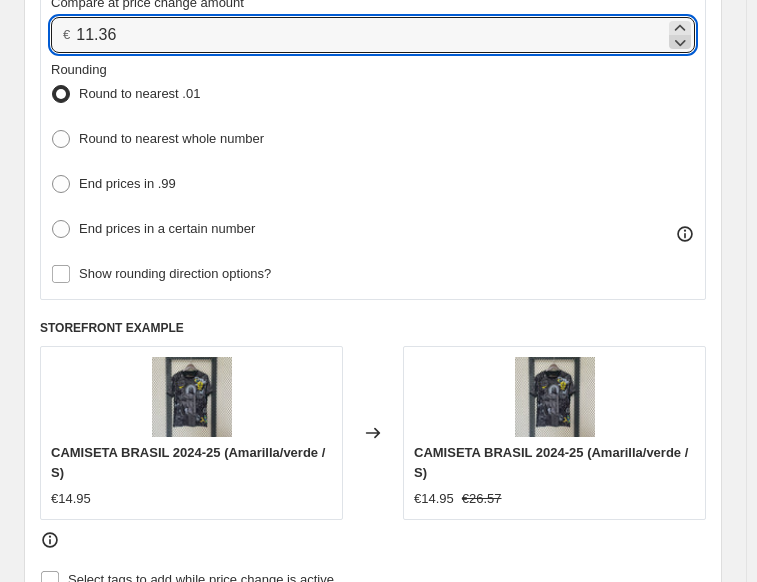 click 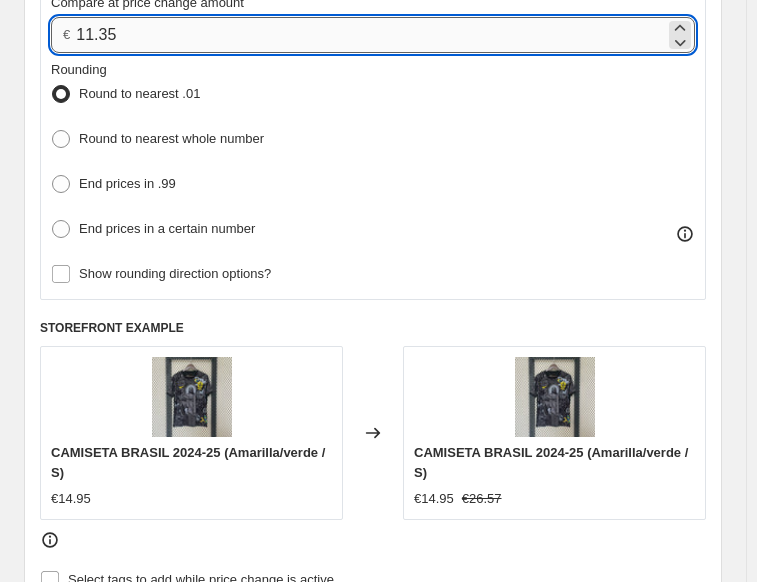 drag, startPoint x: 686, startPoint y: 41, endPoint x: 205, endPoint y: 17, distance: 481.5984 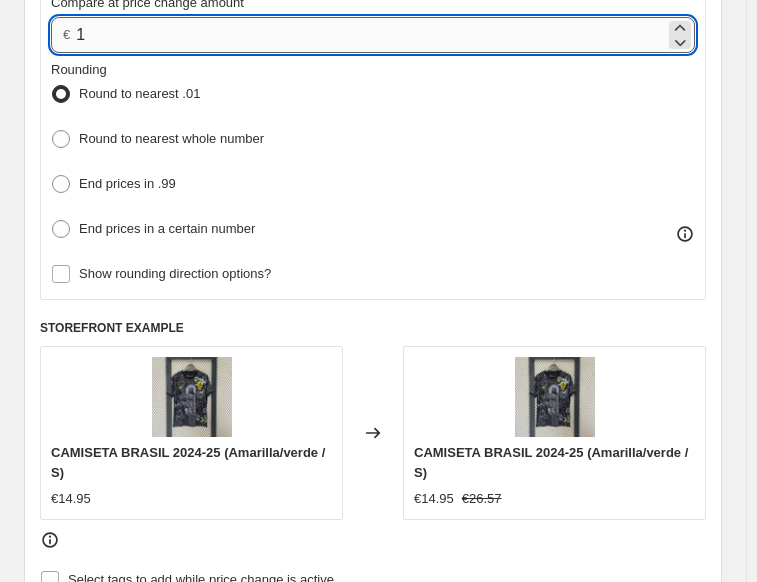 type on "10" 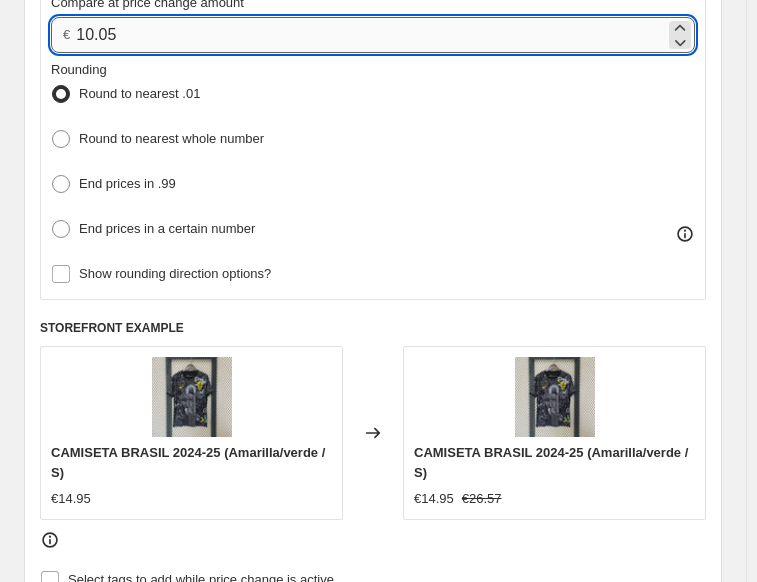 type on "10.05" 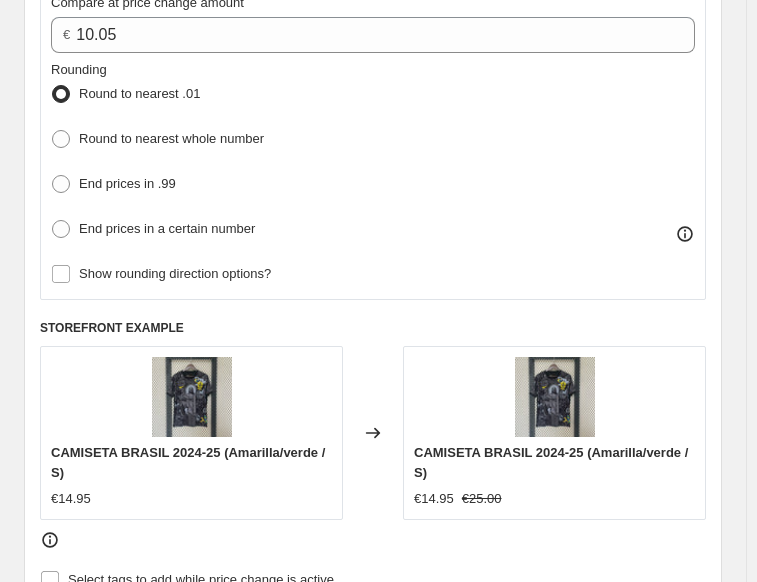 click on "Rounding Round to nearest .01 Round to nearest whole number End prices in .99 End prices in a certain number" at bounding box center [373, 152] 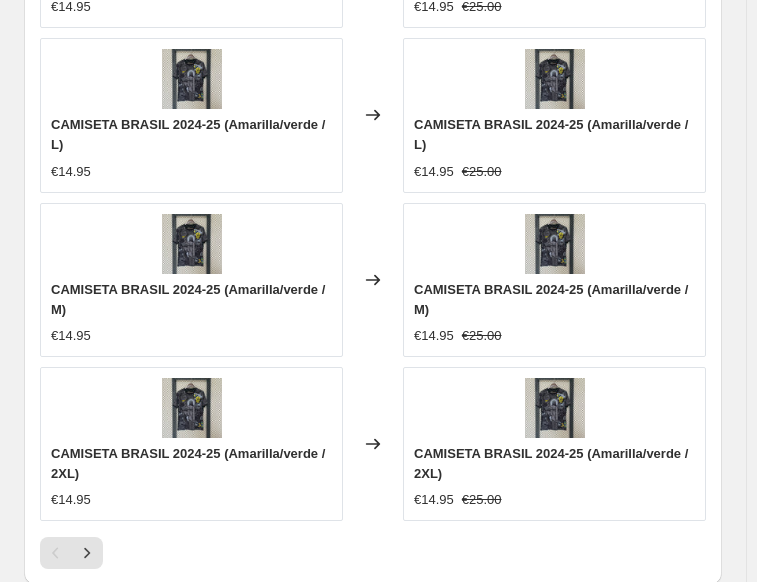 scroll, scrollTop: 2552, scrollLeft: 0, axis: vertical 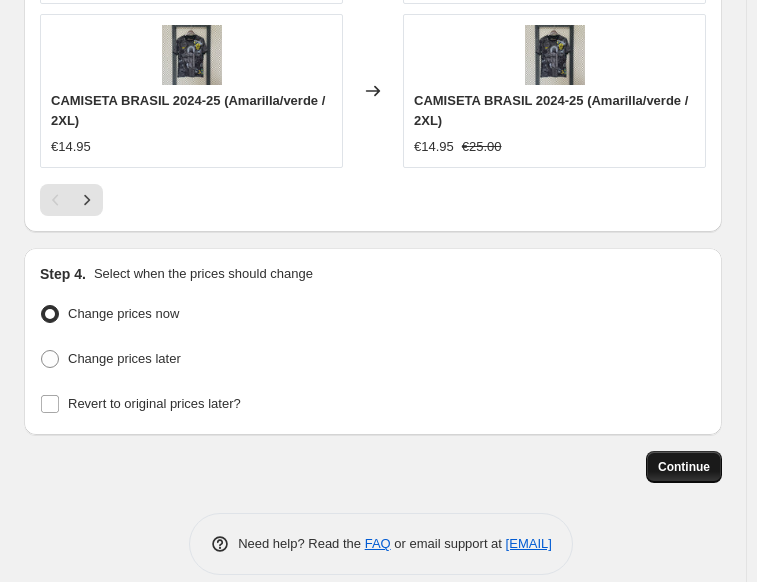 click on "Continue" at bounding box center [684, 467] 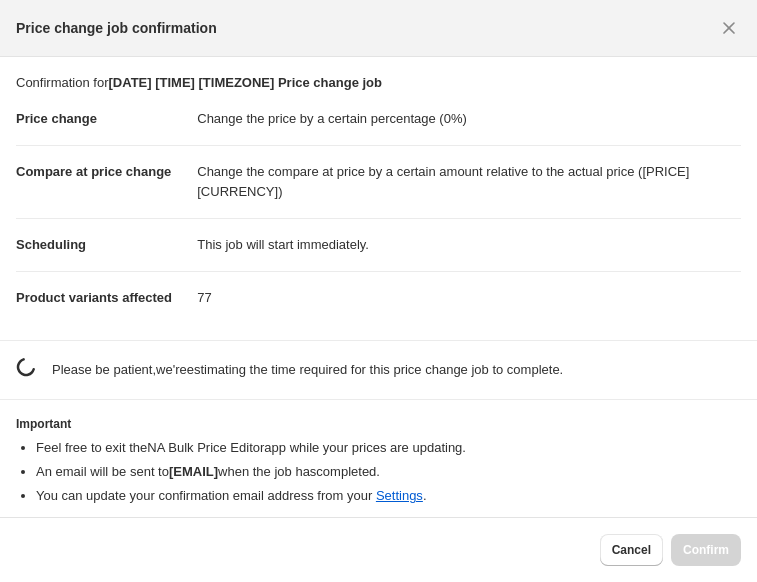 scroll, scrollTop: 0, scrollLeft: 0, axis: both 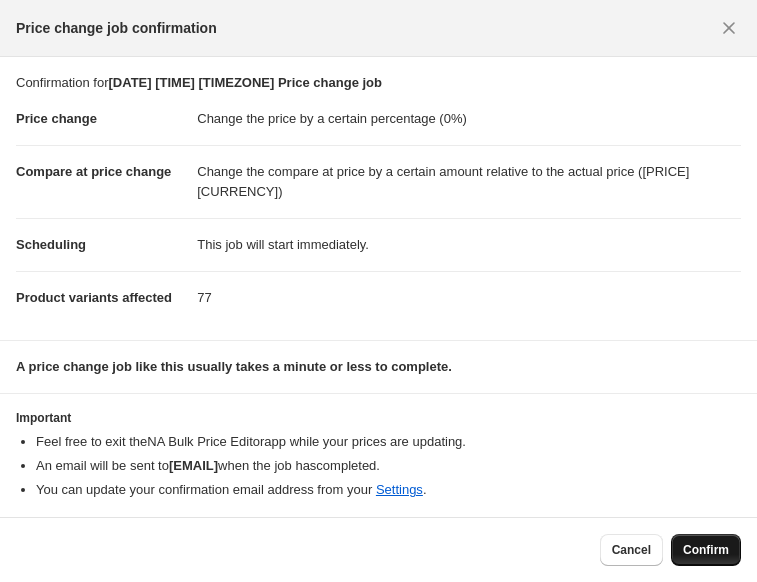 click on "Confirm" at bounding box center (706, 550) 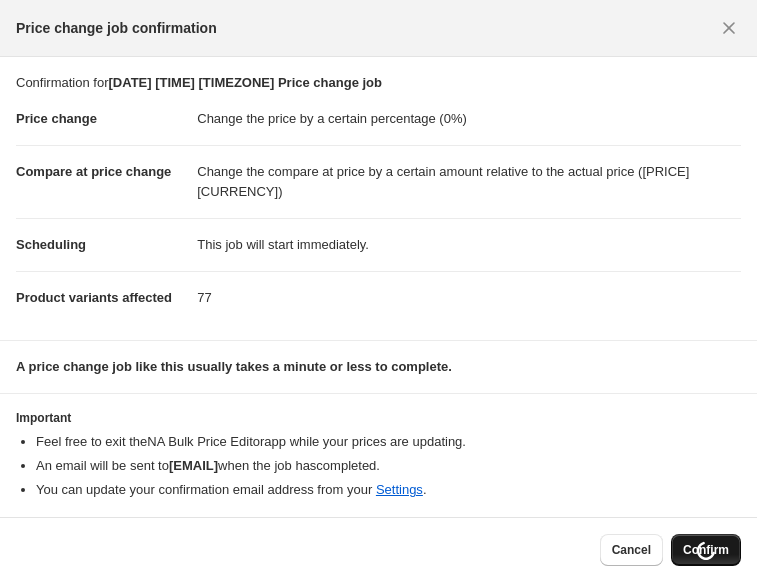 scroll, scrollTop: 2612, scrollLeft: 0, axis: vertical 